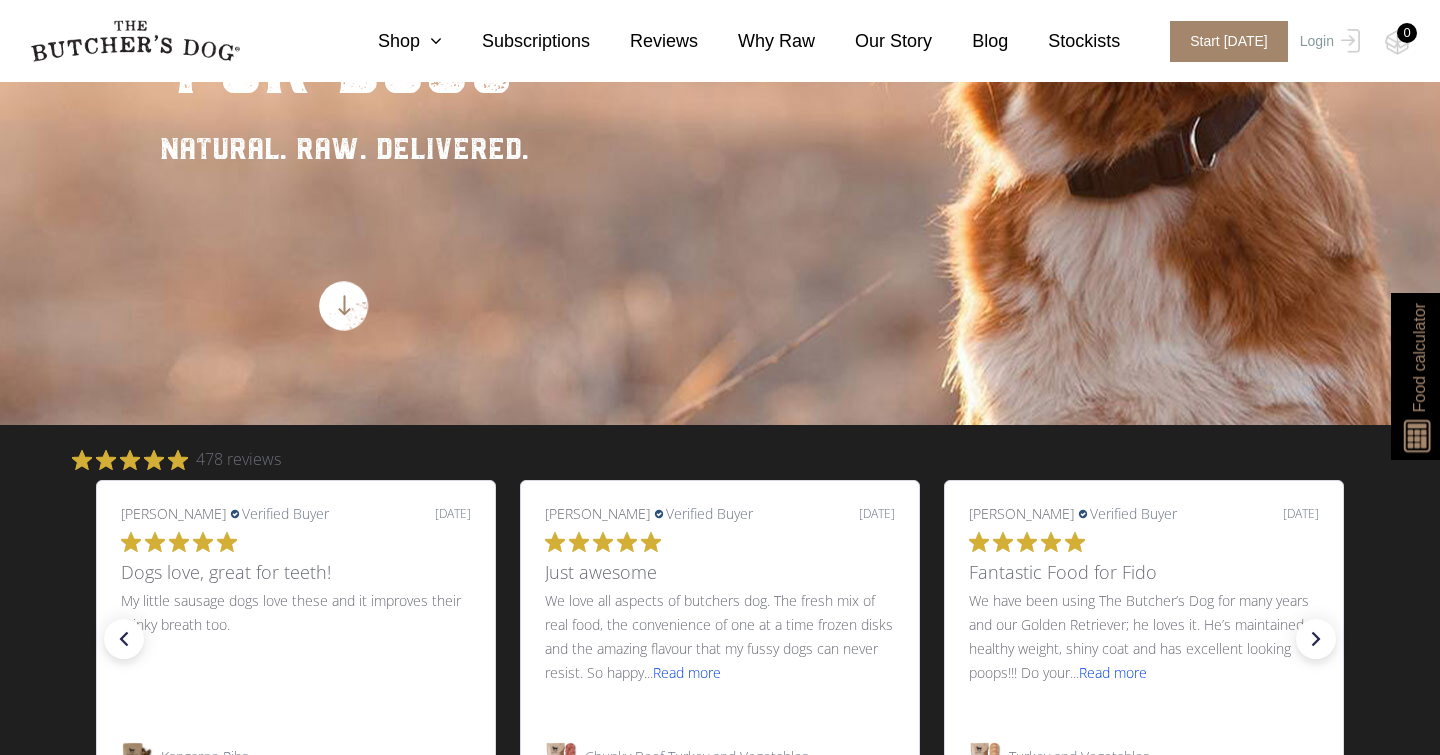 scroll, scrollTop: 0, scrollLeft: 0, axis: both 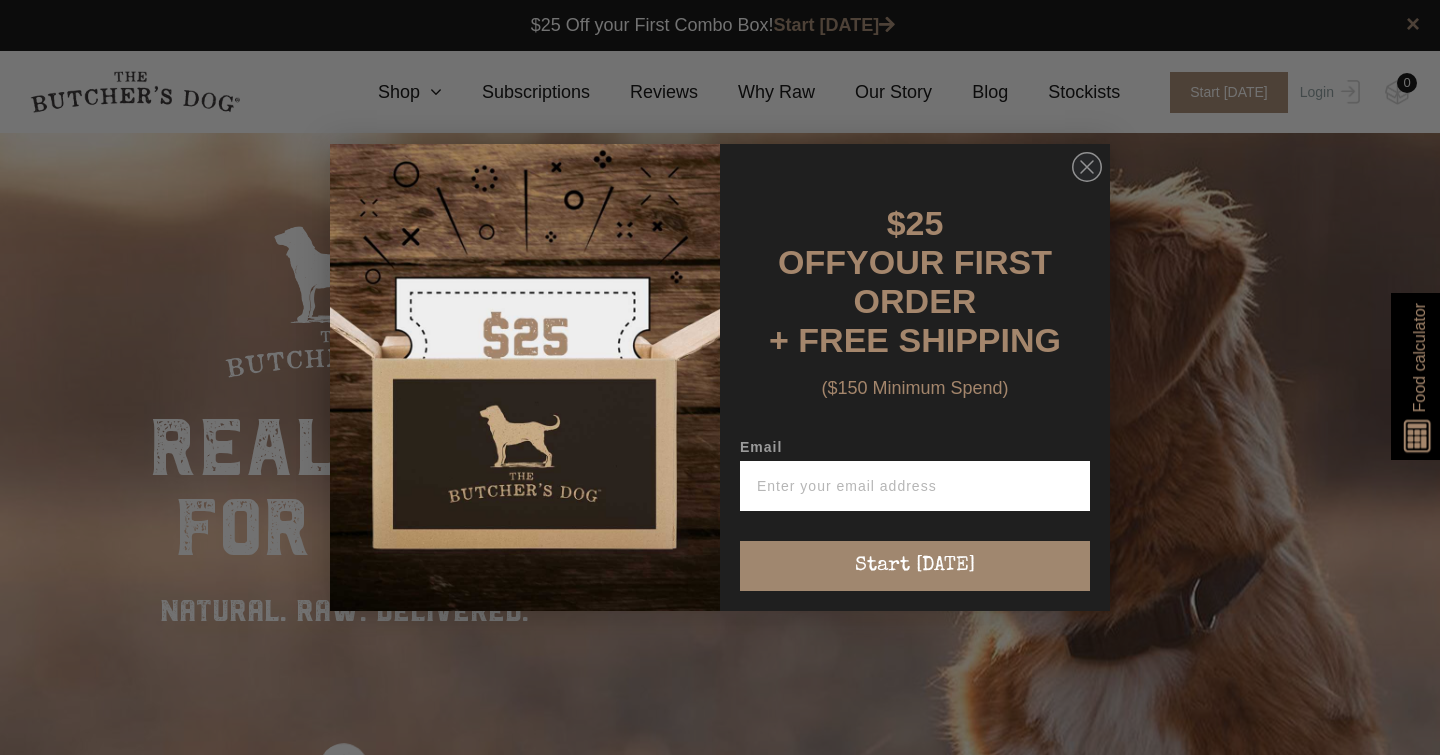 click on "Close dialog $25 OFF  YOUR FIRST ORDER  + FREE SHIPPING
($150 Minimum Spend) Email Start today Submit" at bounding box center [720, 377] 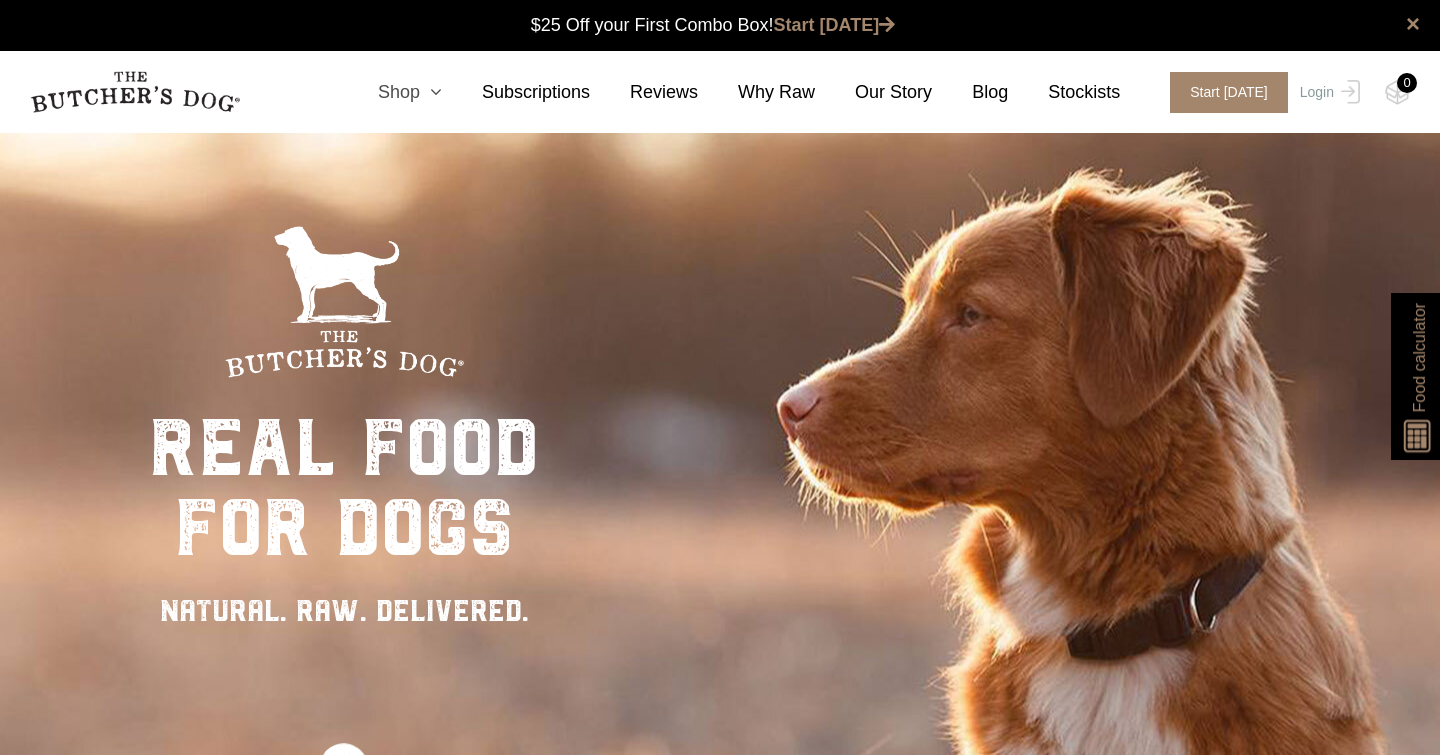 click at bounding box center (431, 92) 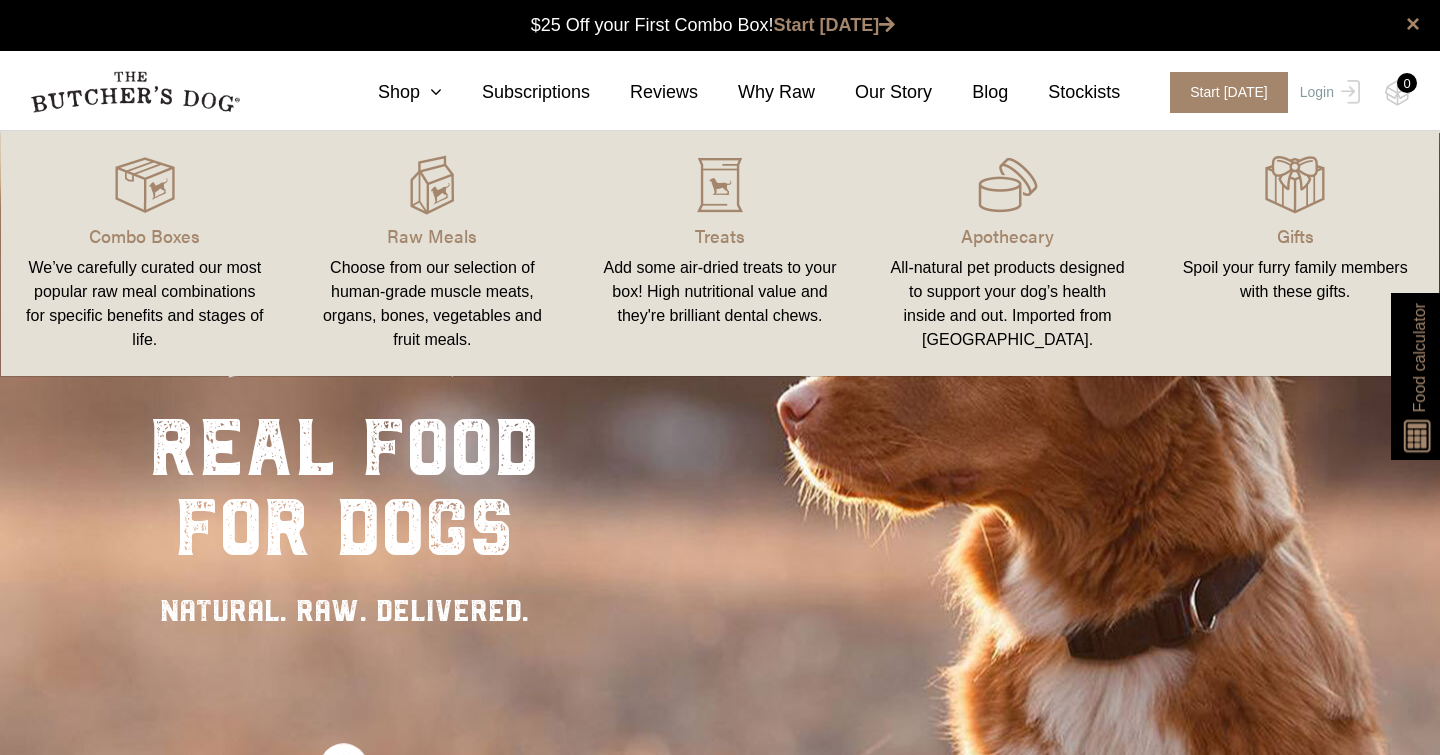 click on "Raw Meals
Choose from our selection of human-grade muscle meats,
organs, bones, vegetables and fruit meals." at bounding box center [433, 253] 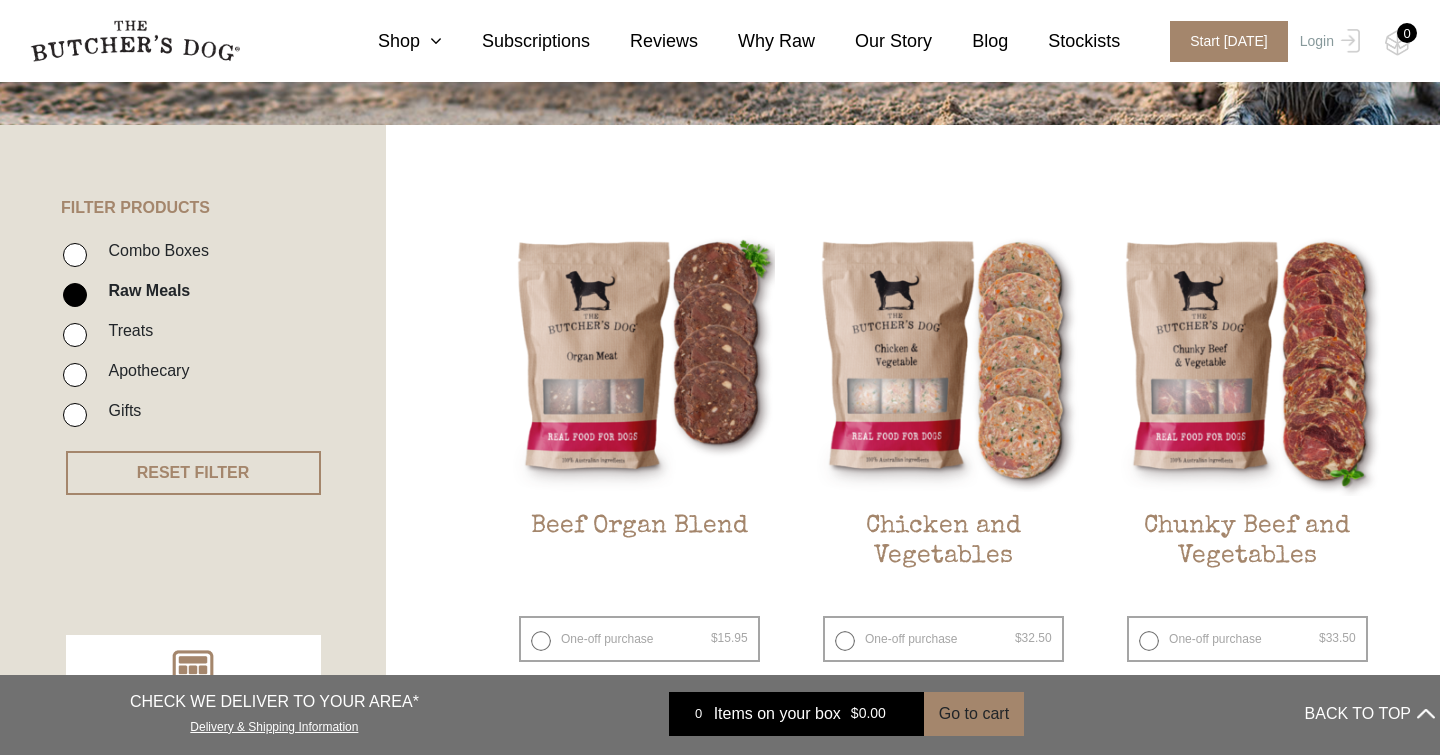 scroll, scrollTop: 377, scrollLeft: 0, axis: vertical 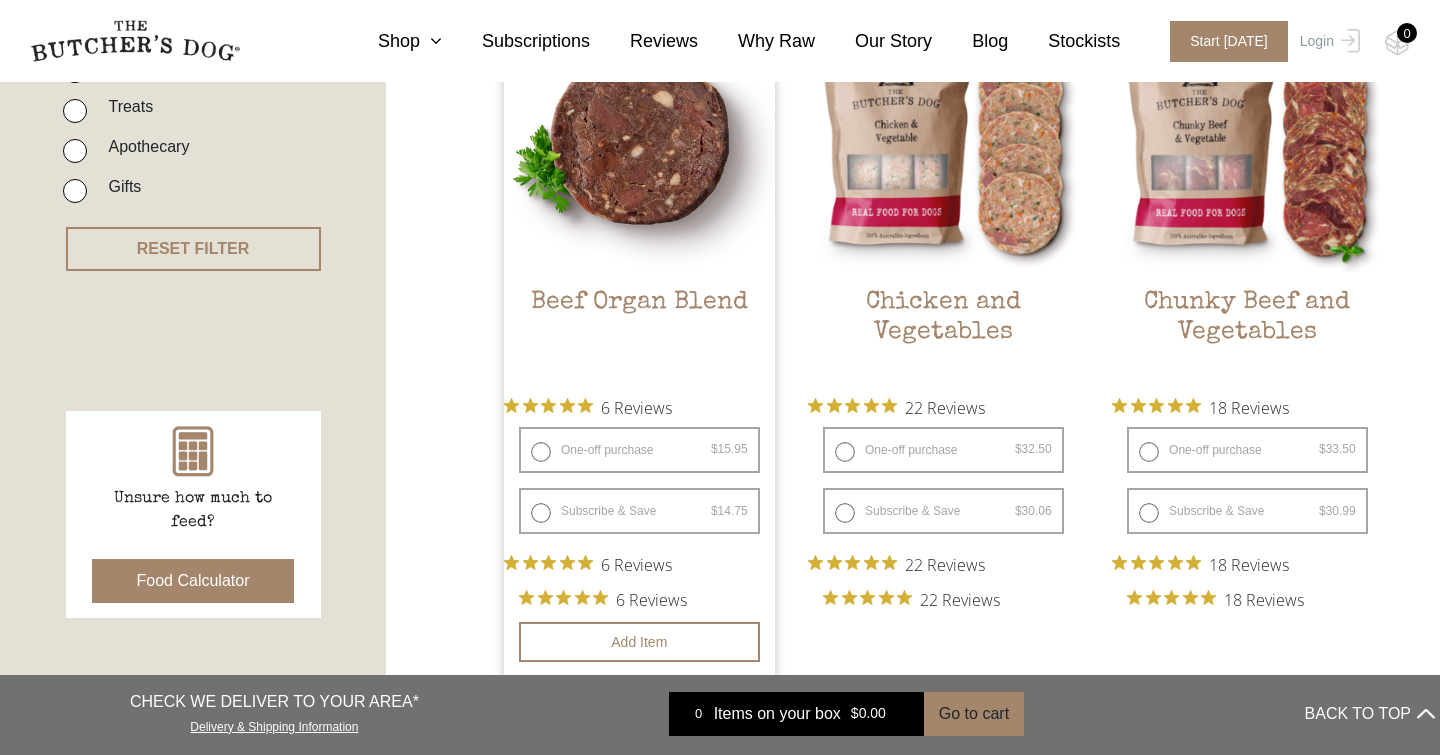 click on "One-off purchase  $ 15.95   —  or subscribe and save    7.5%" at bounding box center (639, 450) 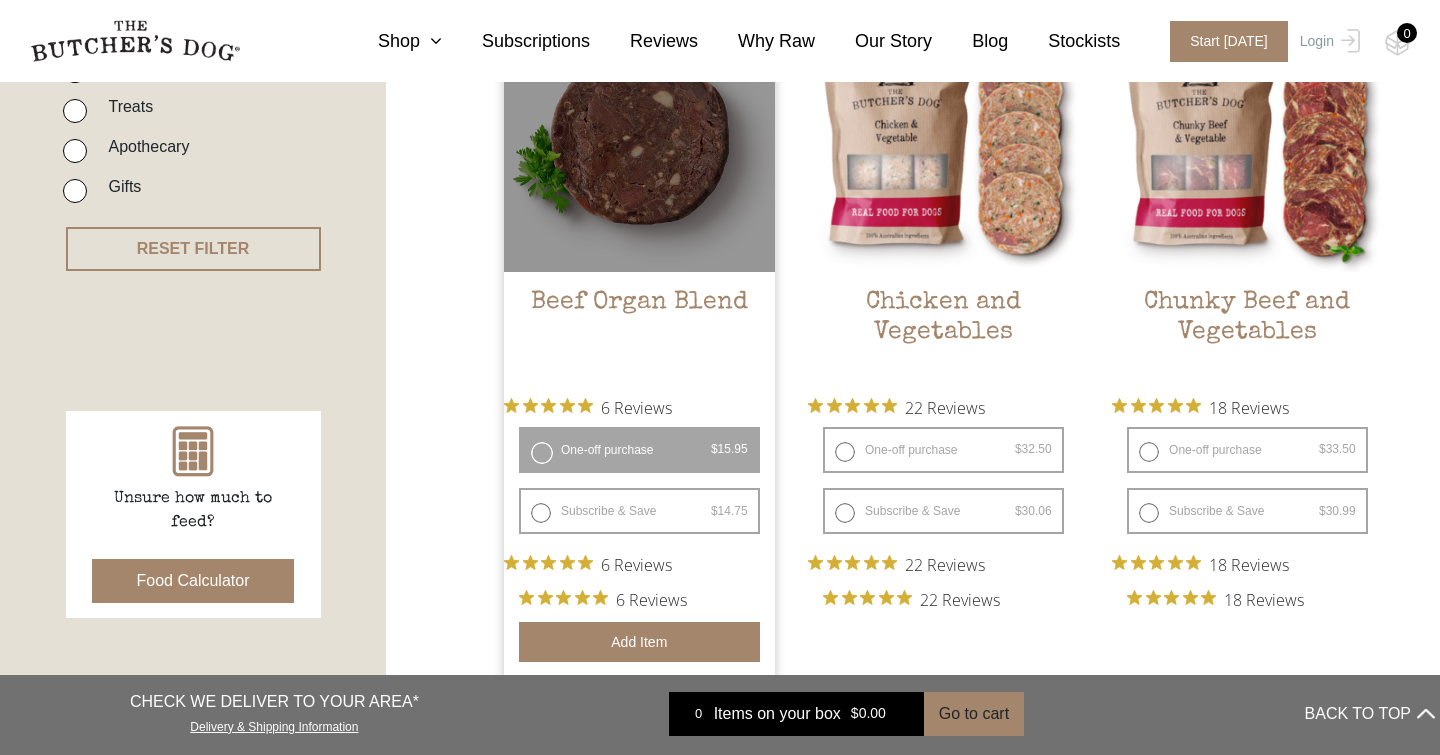 click on "Add item" at bounding box center [639, 642] 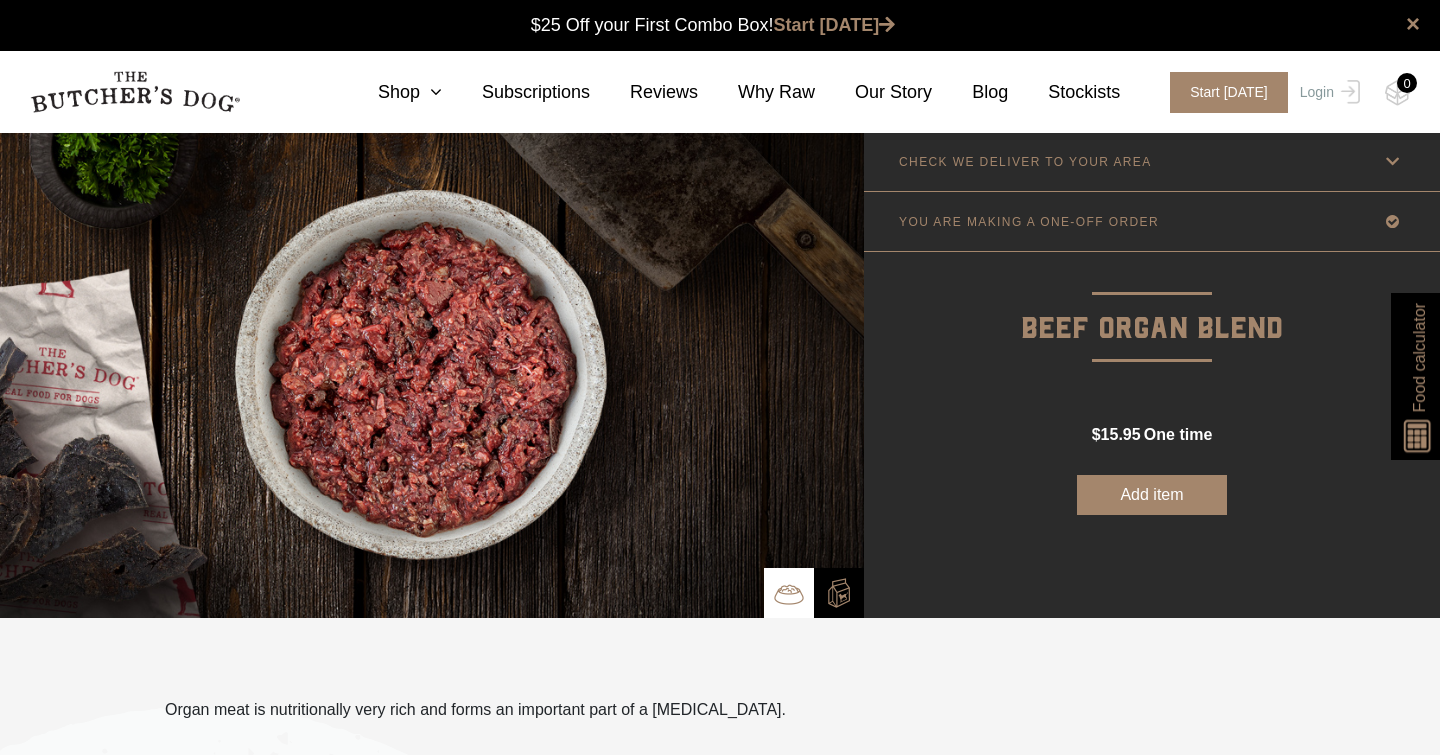 scroll, scrollTop: 0, scrollLeft: 0, axis: both 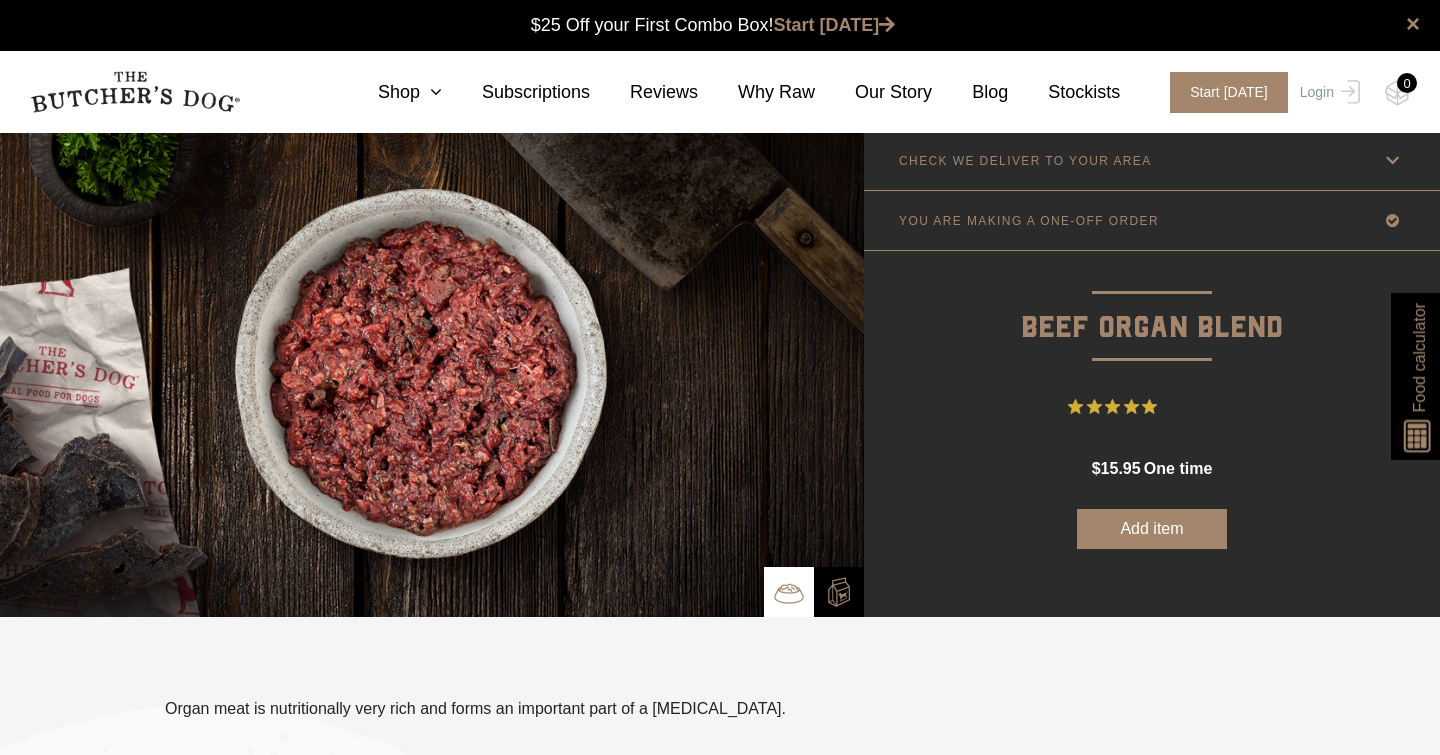 click on "Add item" at bounding box center (1152, 529) 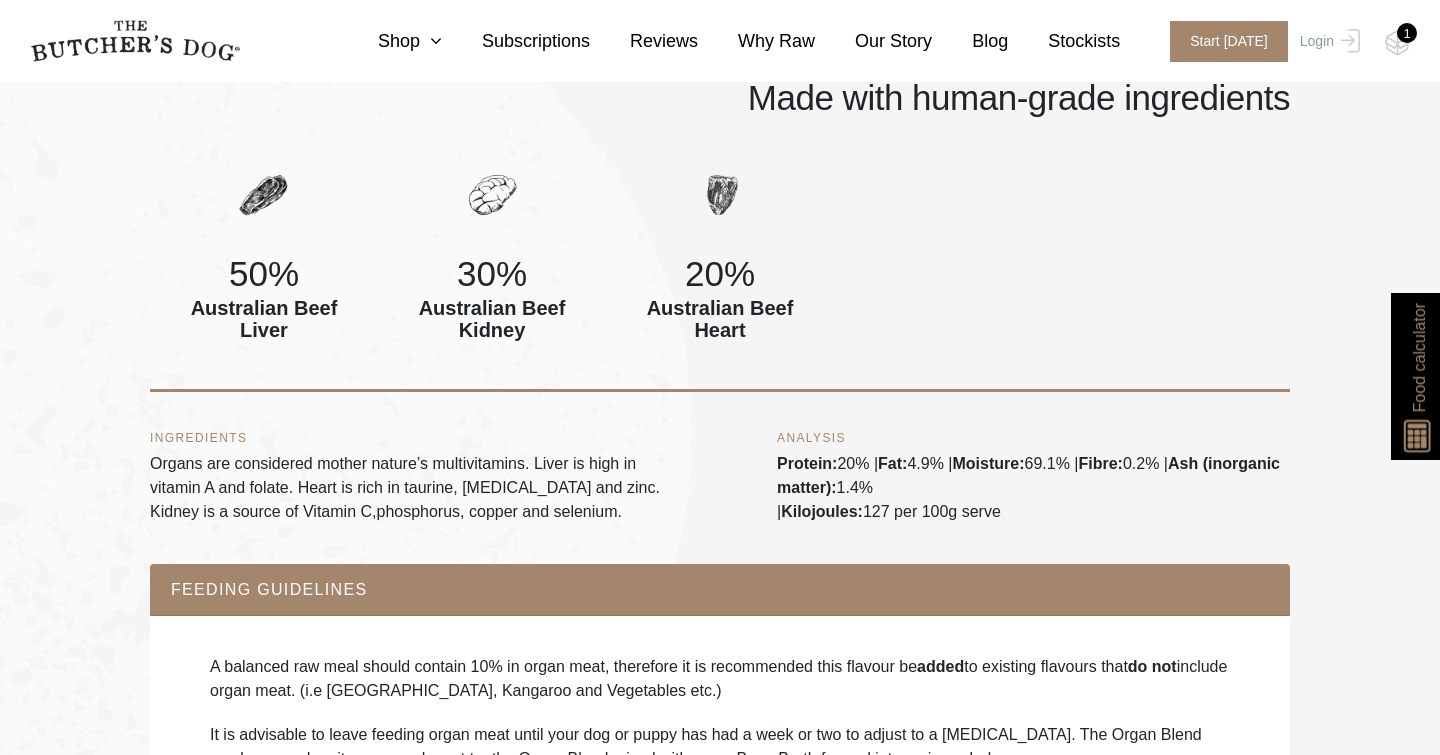 scroll, scrollTop: 0, scrollLeft: 0, axis: both 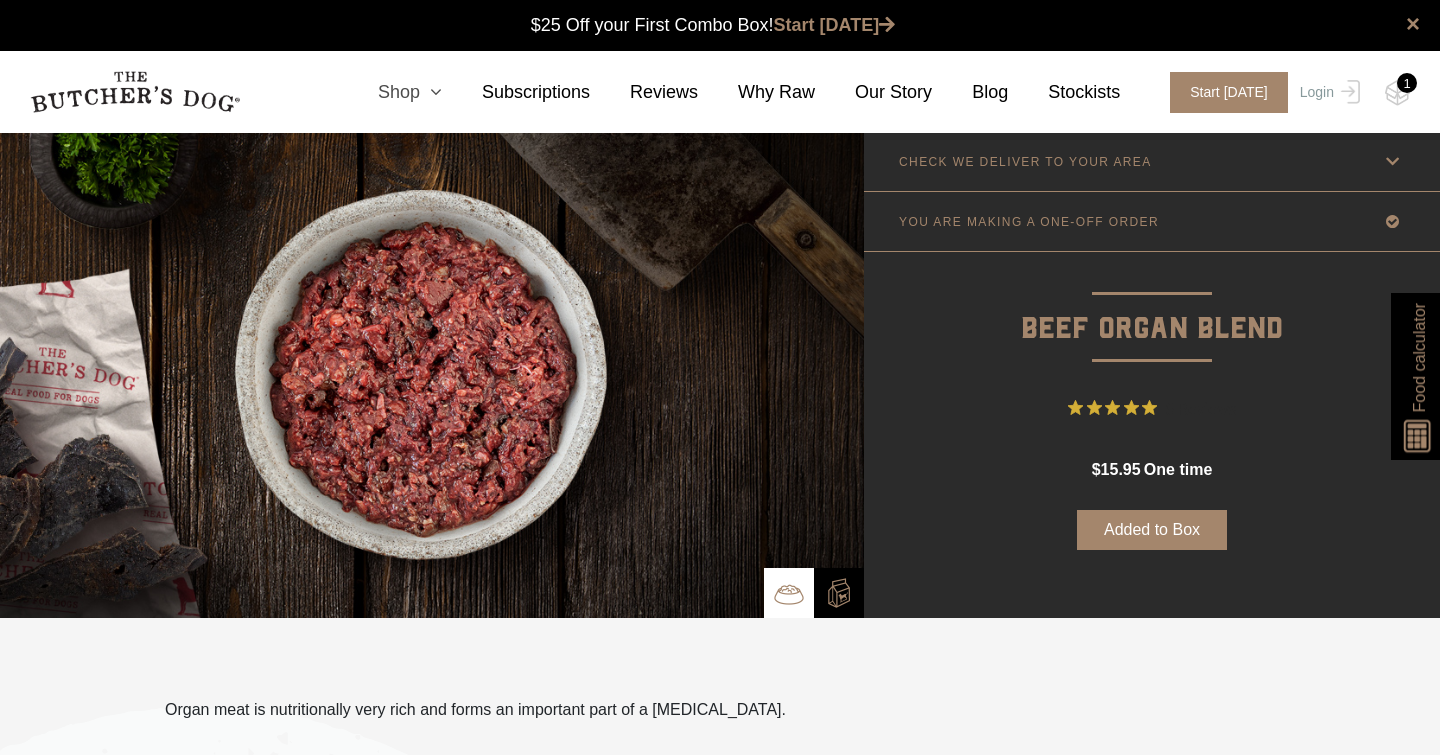 click at bounding box center (431, 92) 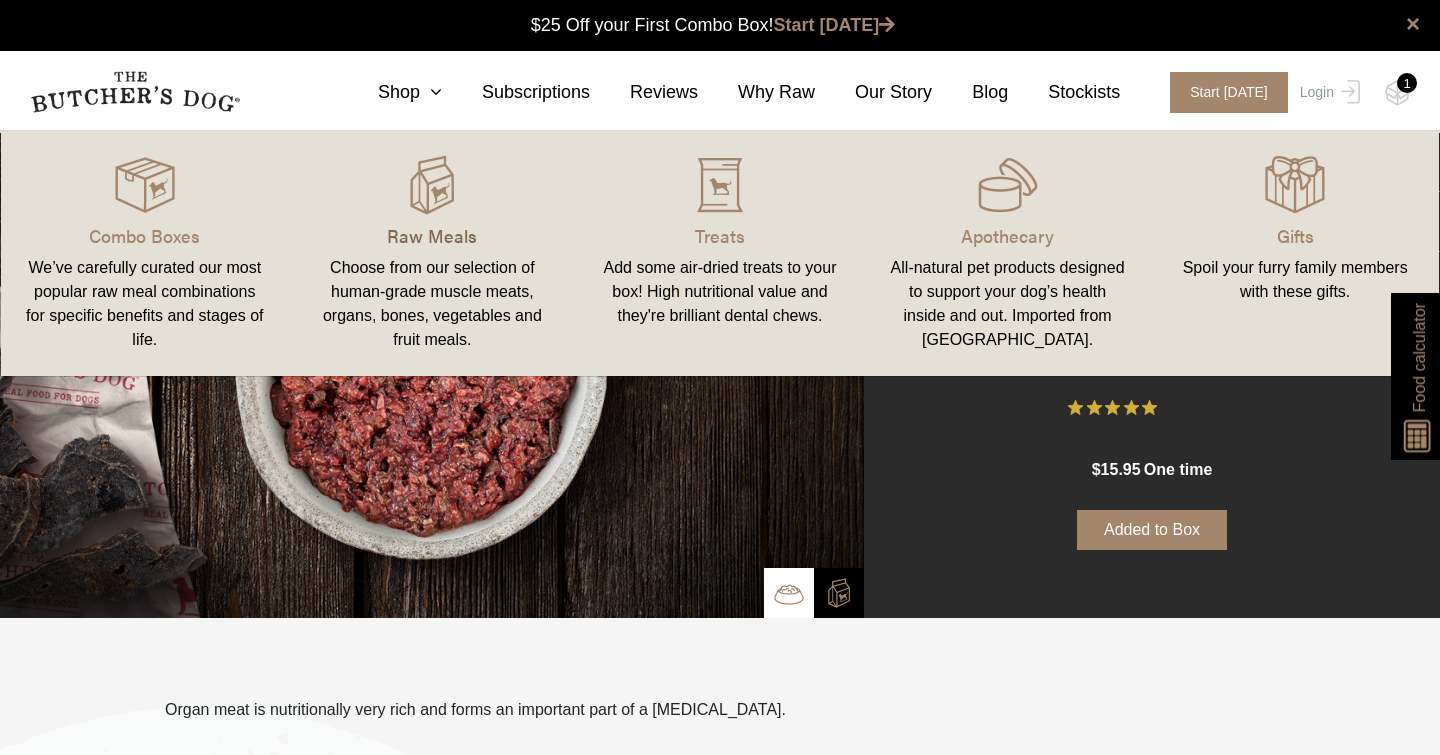 click on "Raw Meals" at bounding box center [433, 235] 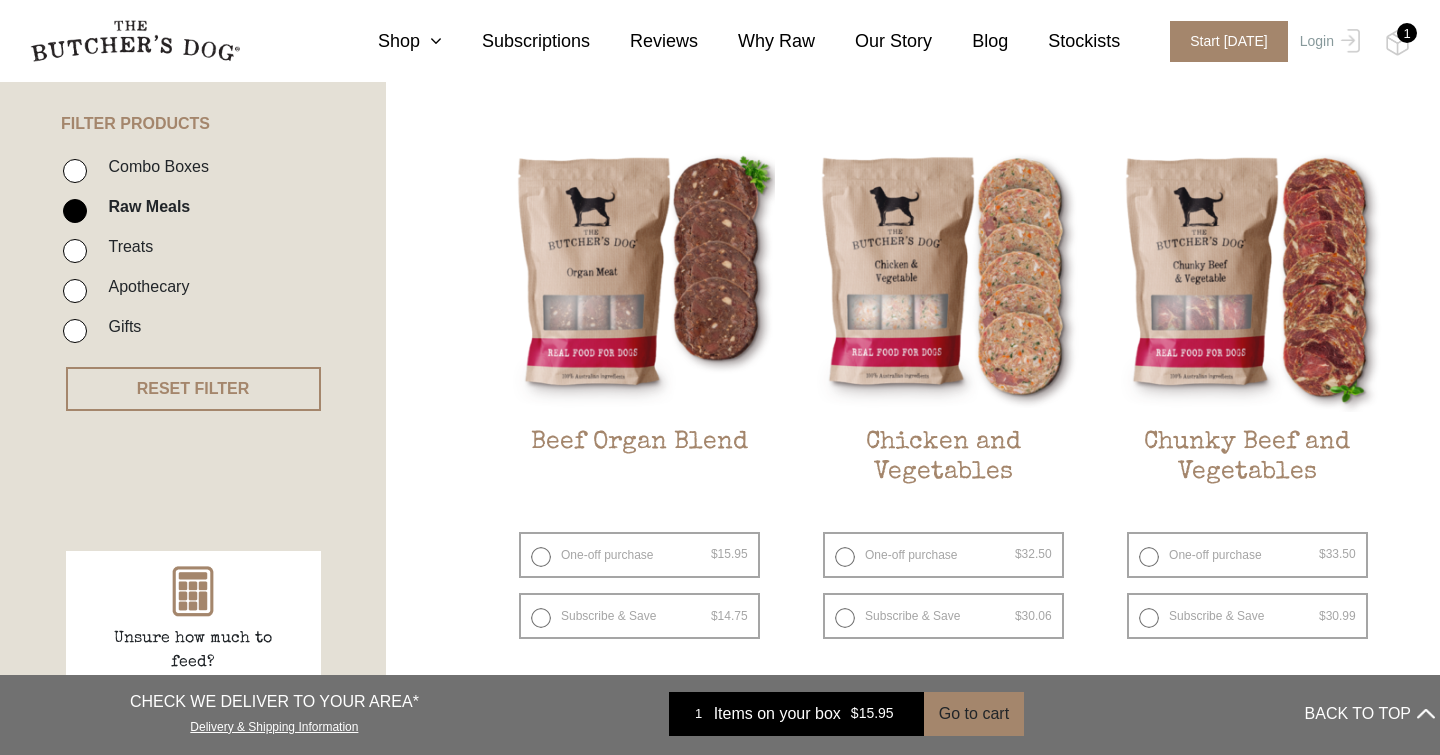 scroll, scrollTop: 461, scrollLeft: 0, axis: vertical 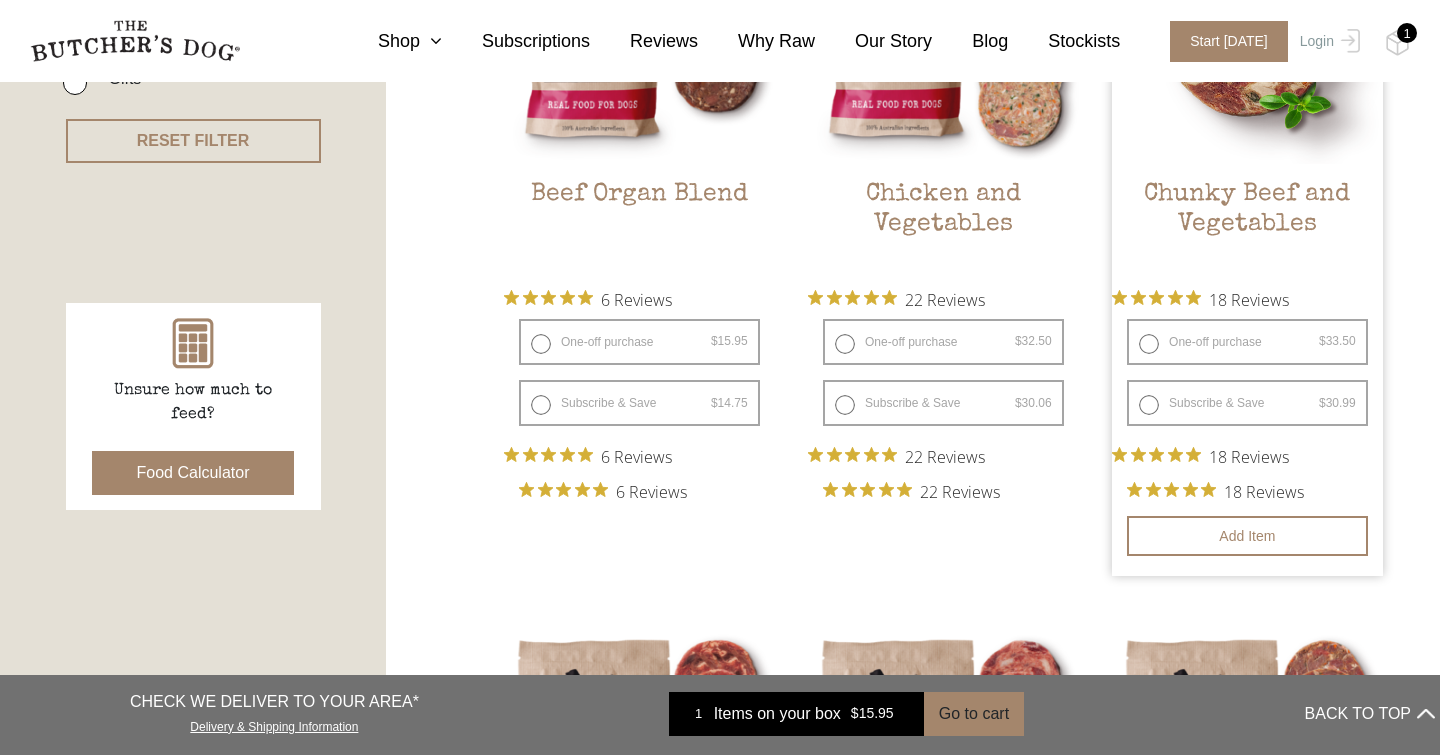 click on "One-off purchase  $ 33.50   —  or subscribe and save    7.5%" at bounding box center [1247, 342] 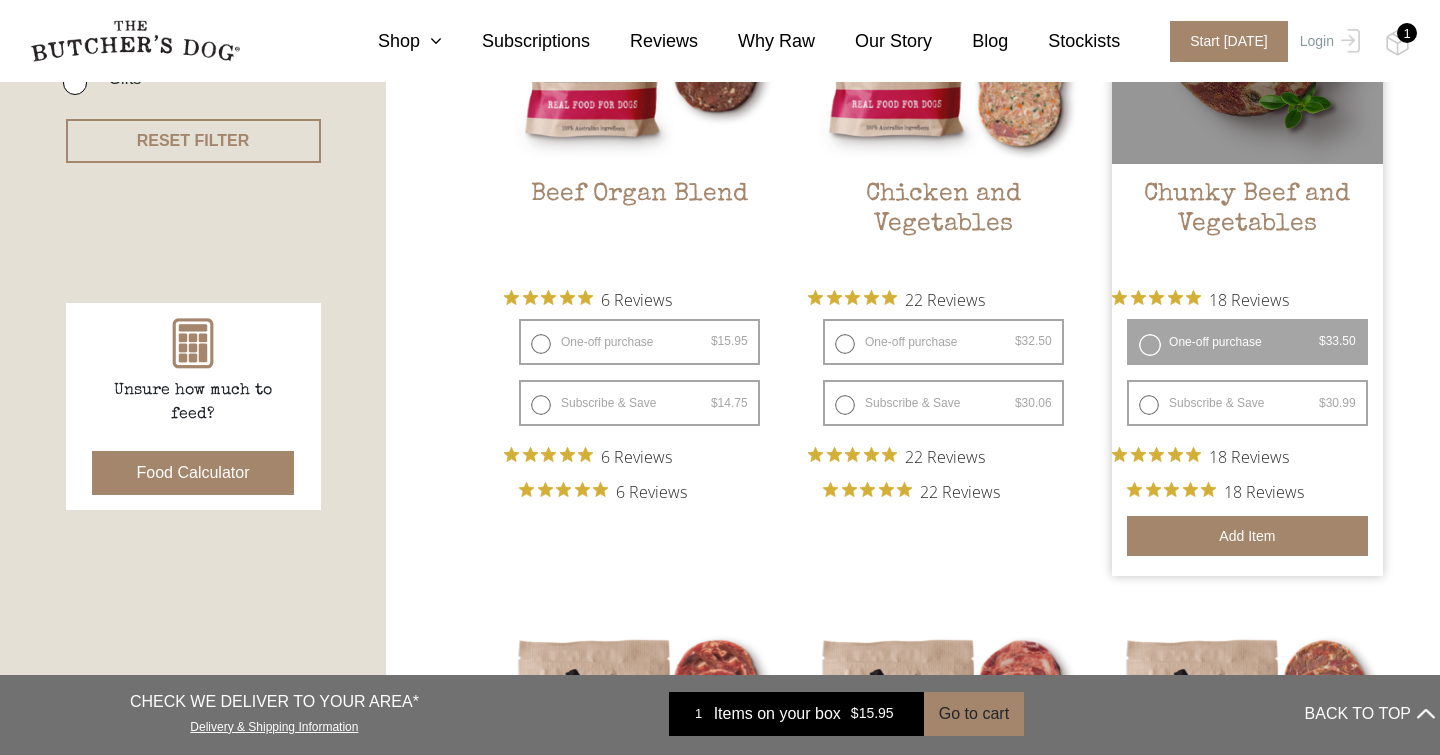 click on "Add item" at bounding box center [1247, 536] 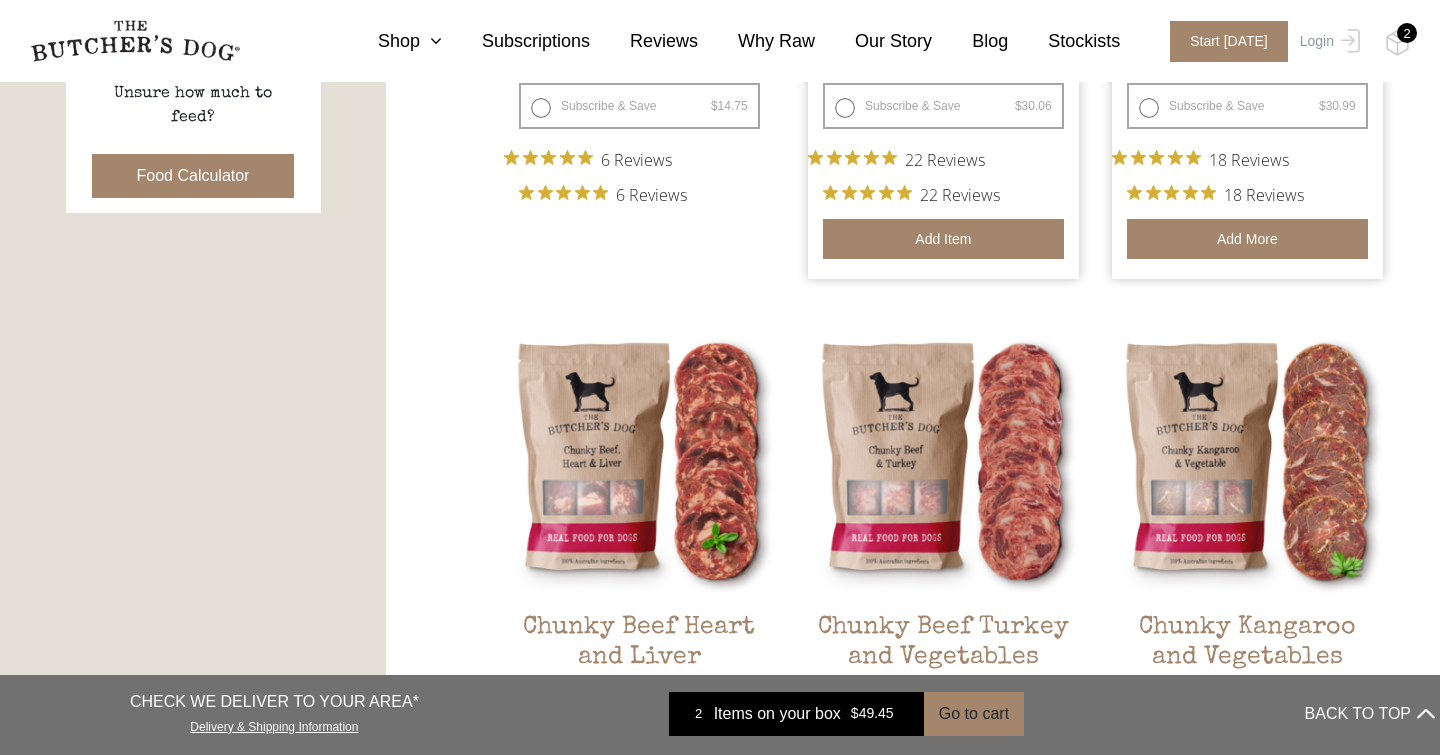 scroll, scrollTop: 1191, scrollLeft: 0, axis: vertical 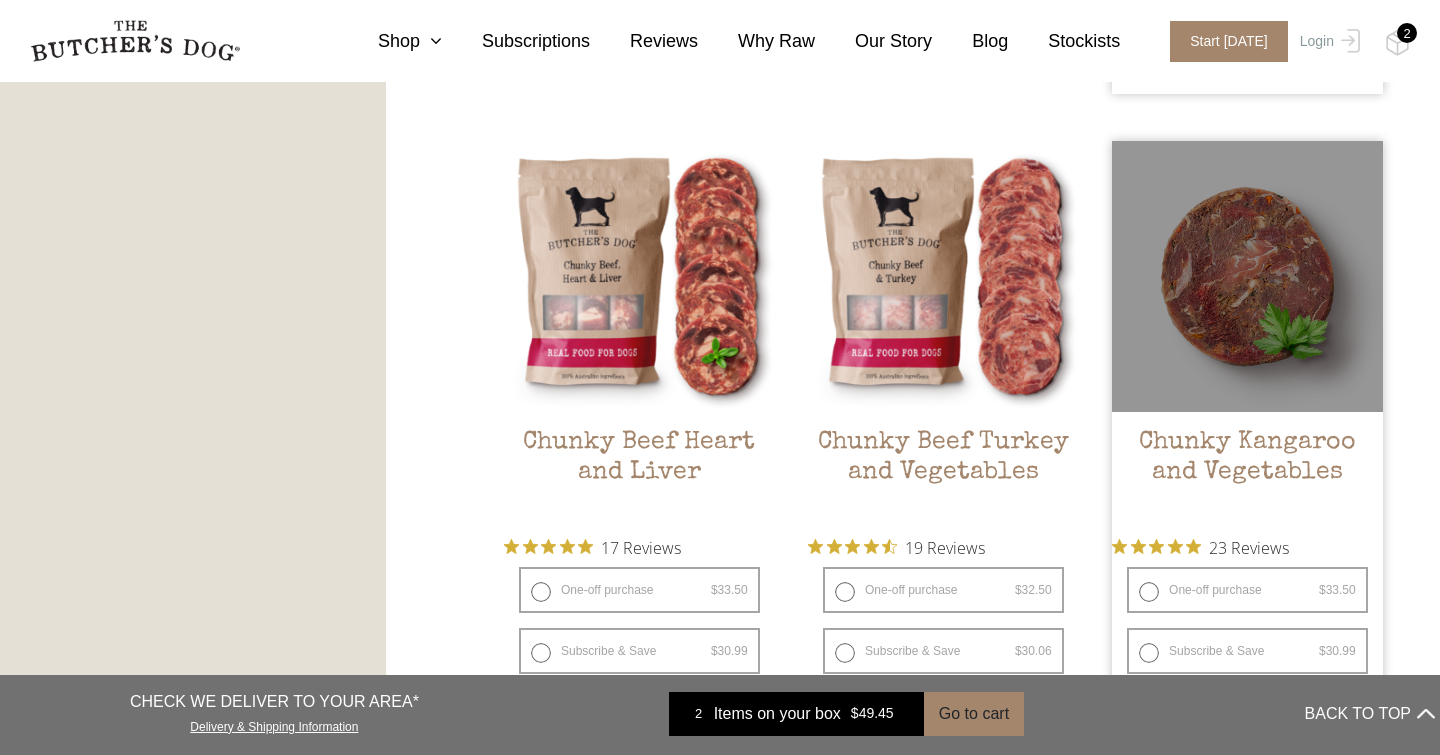 click on "One-off purchase  $ 33.50   —  or subscribe and save    7.5%" at bounding box center (1247, 590) 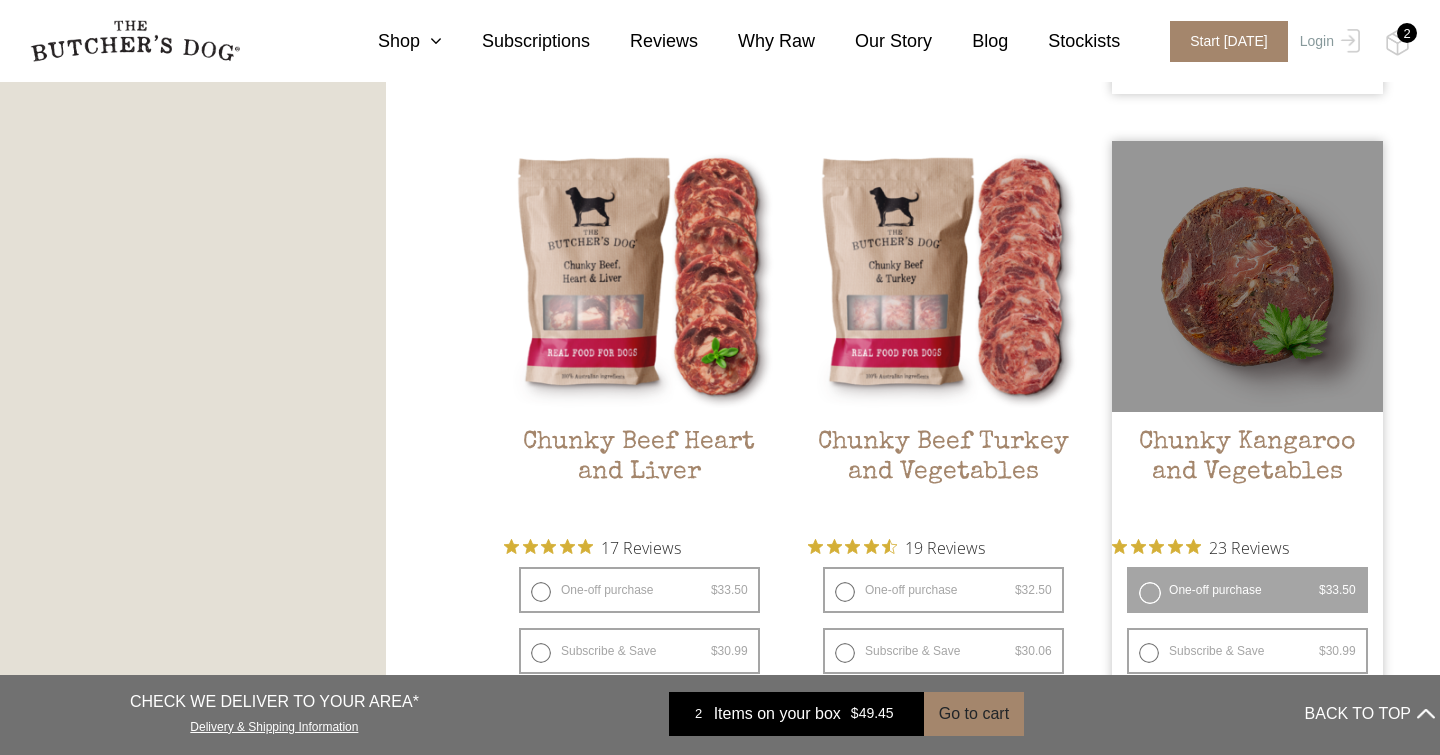radio on "false" 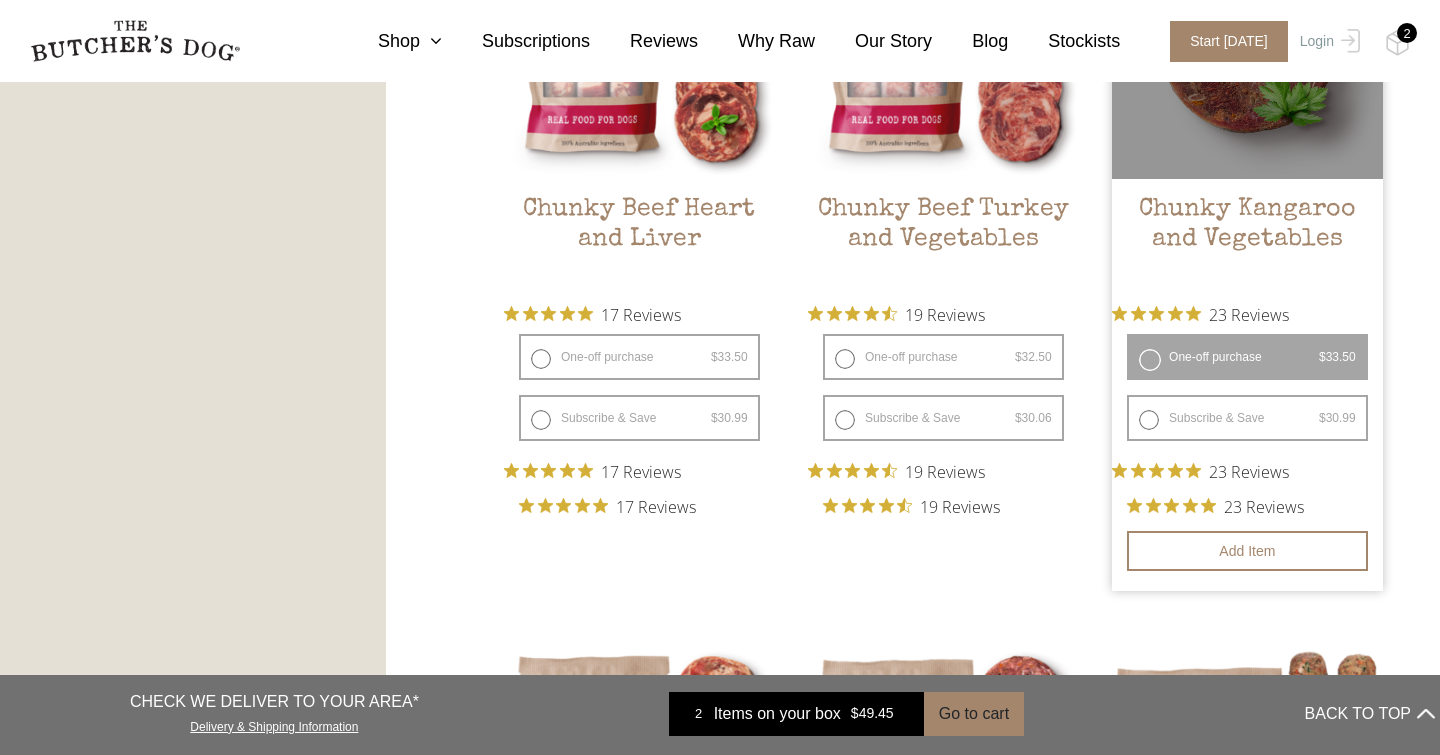 scroll, scrollTop: 1432, scrollLeft: 0, axis: vertical 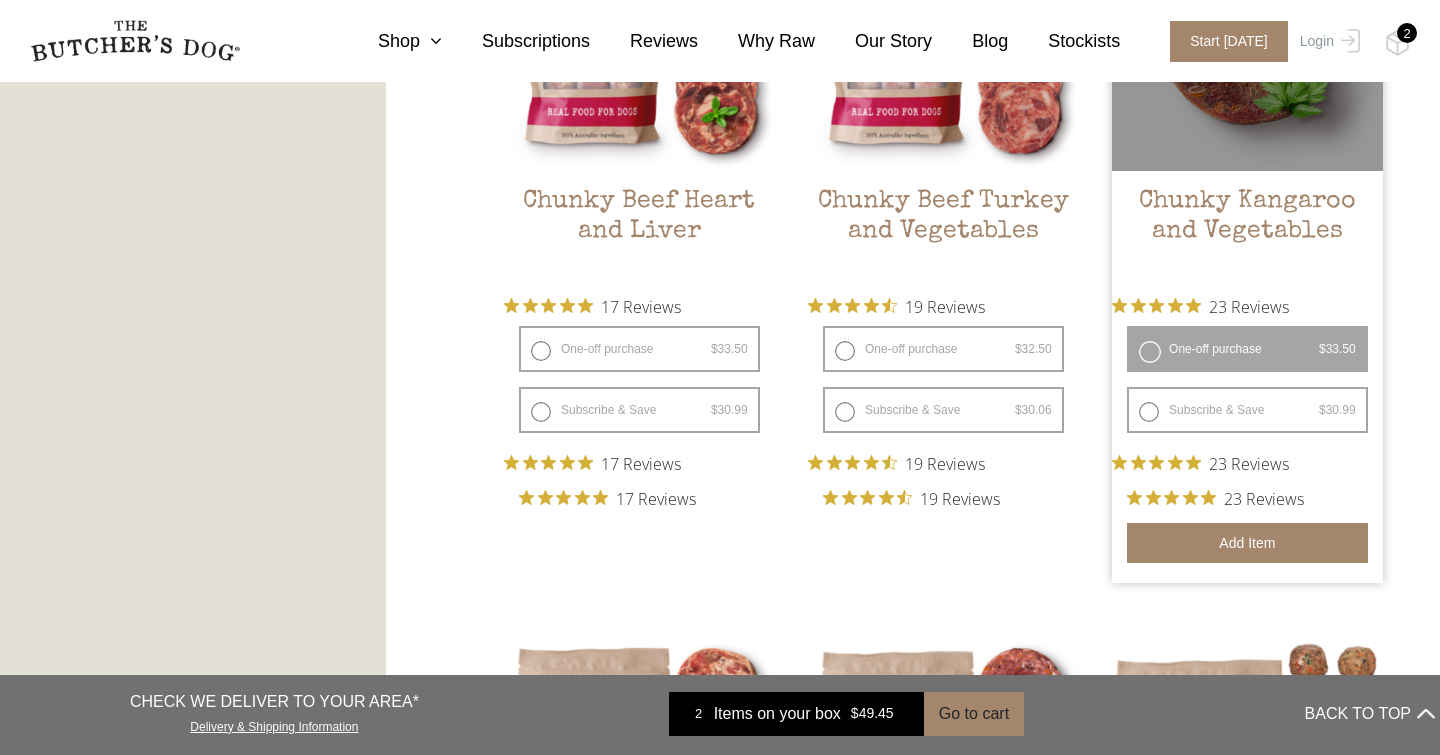 click on "Add item" at bounding box center (1247, 543) 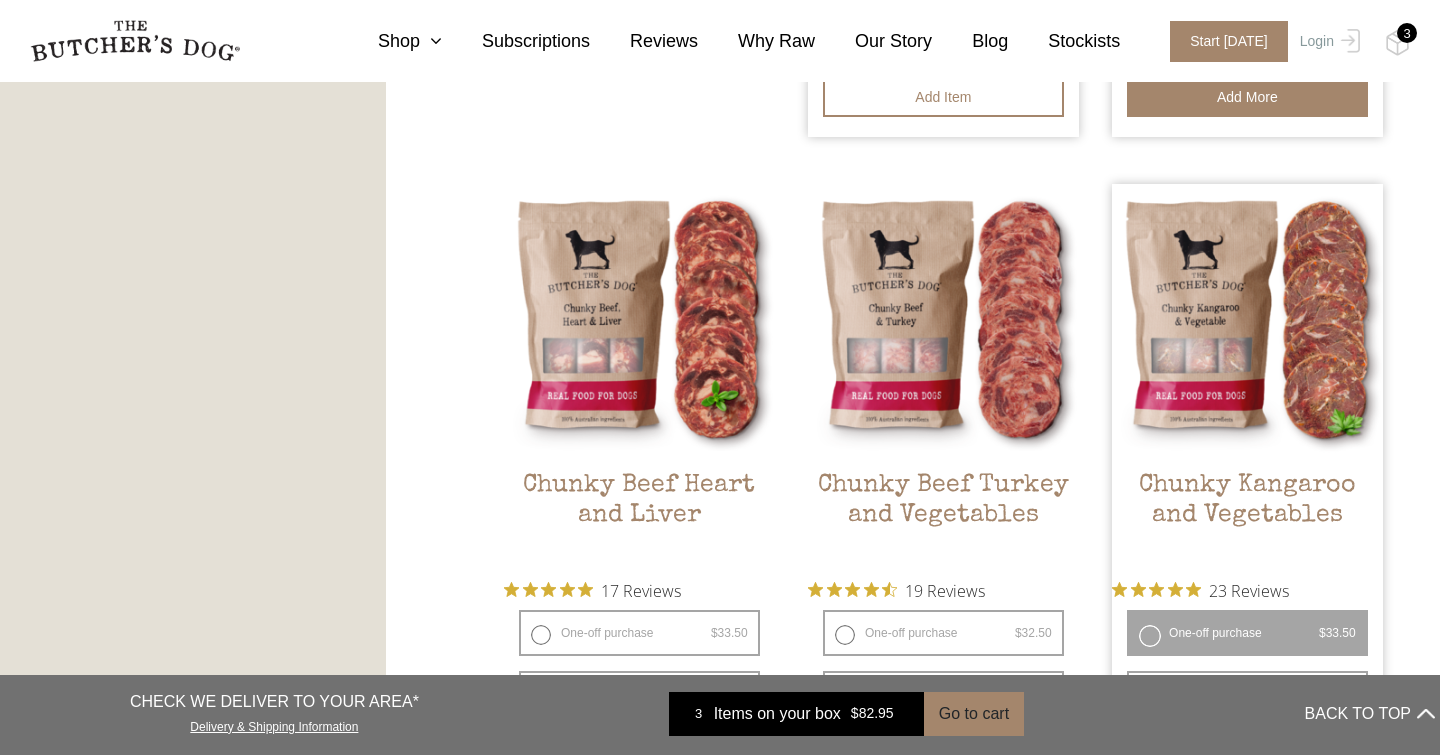 scroll, scrollTop: 1195, scrollLeft: 0, axis: vertical 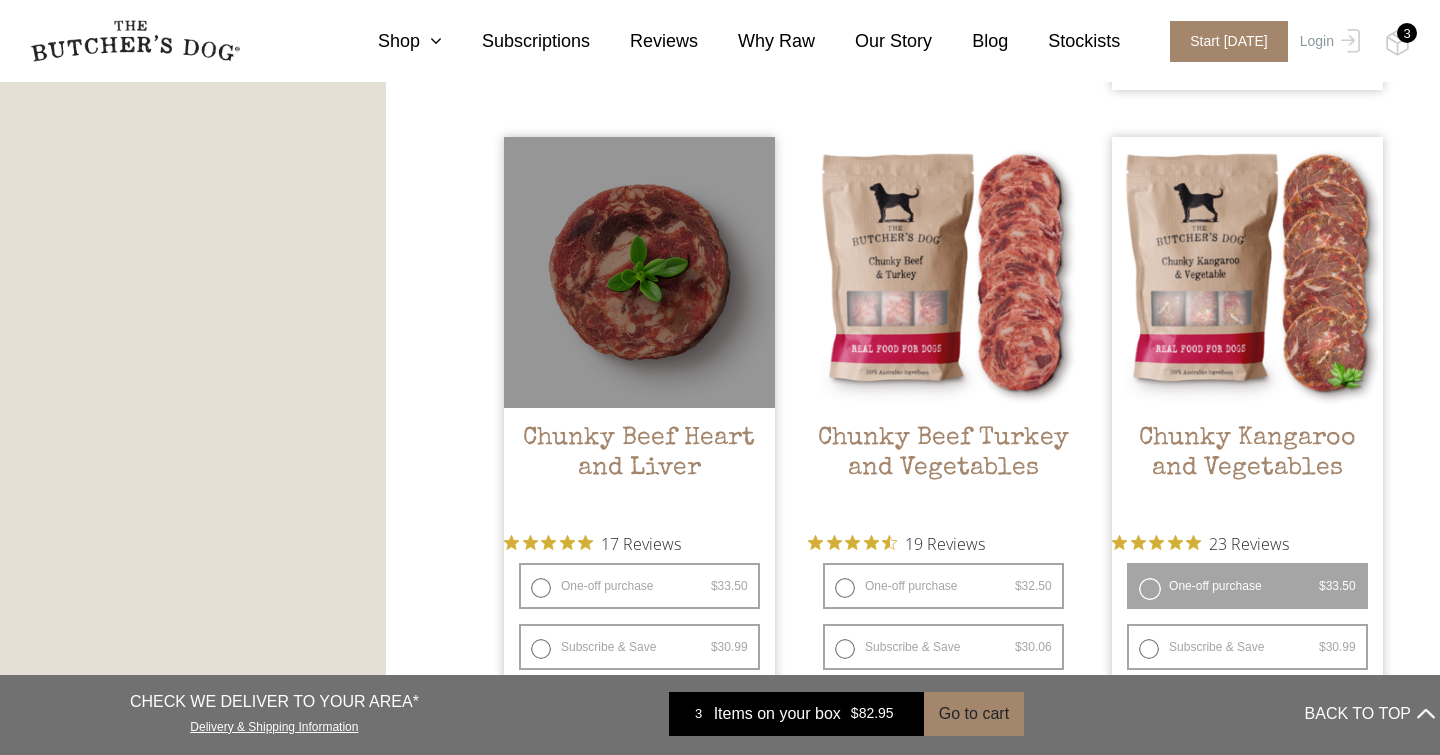 click on "Chunky Beef Heart and Liver" at bounding box center [639, 471] 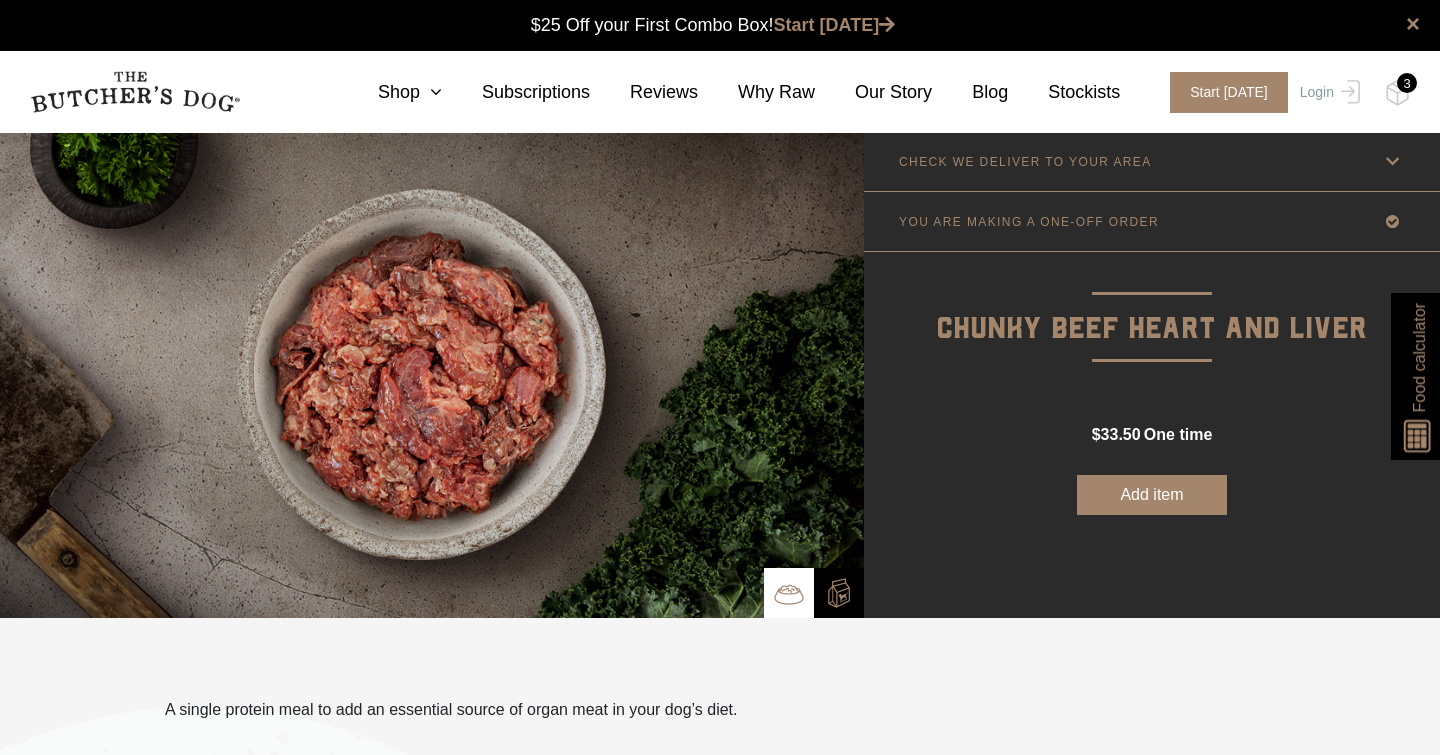 scroll, scrollTop: 0, scrollLeft: 0, axis: both 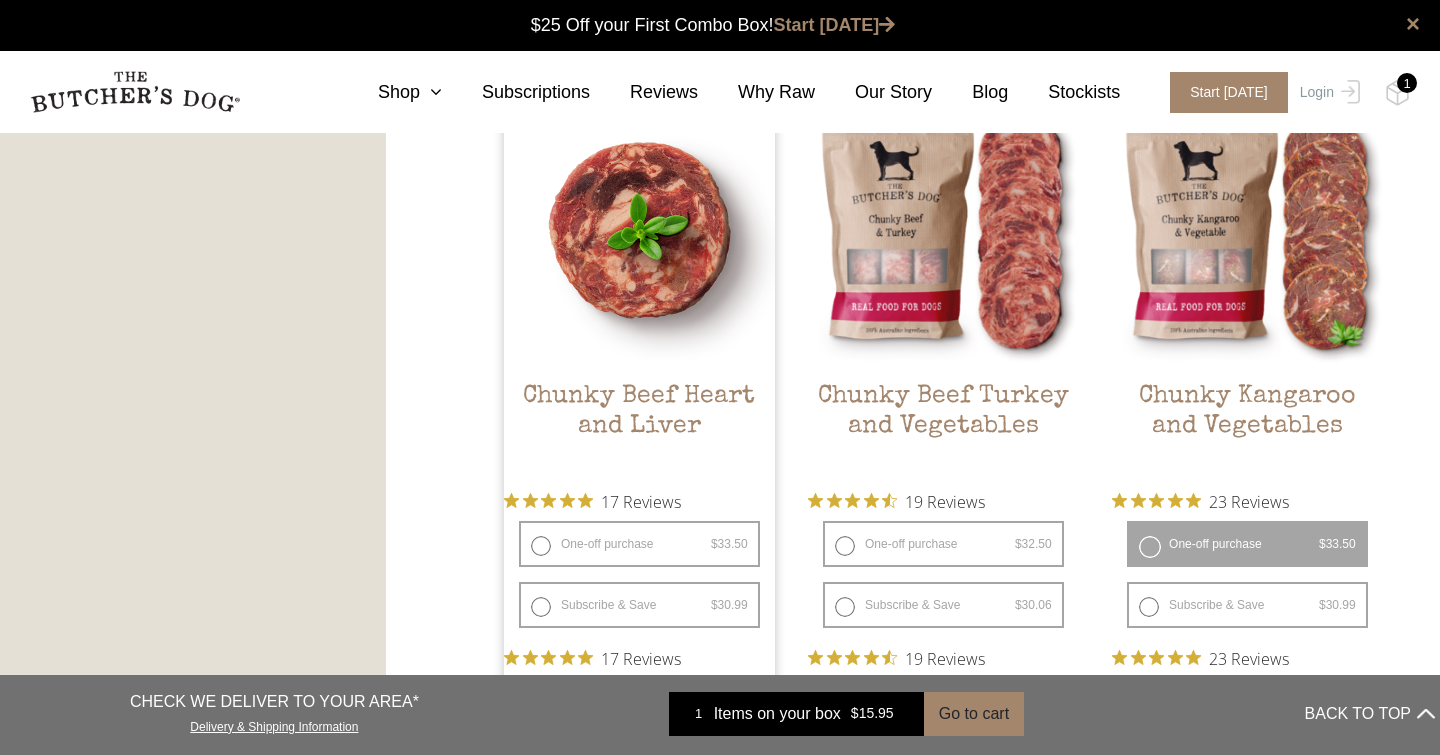 click on "One-off purchase  $ 33.50   —  or subscribe and save    7.5%" at bounding box center (639, 544) 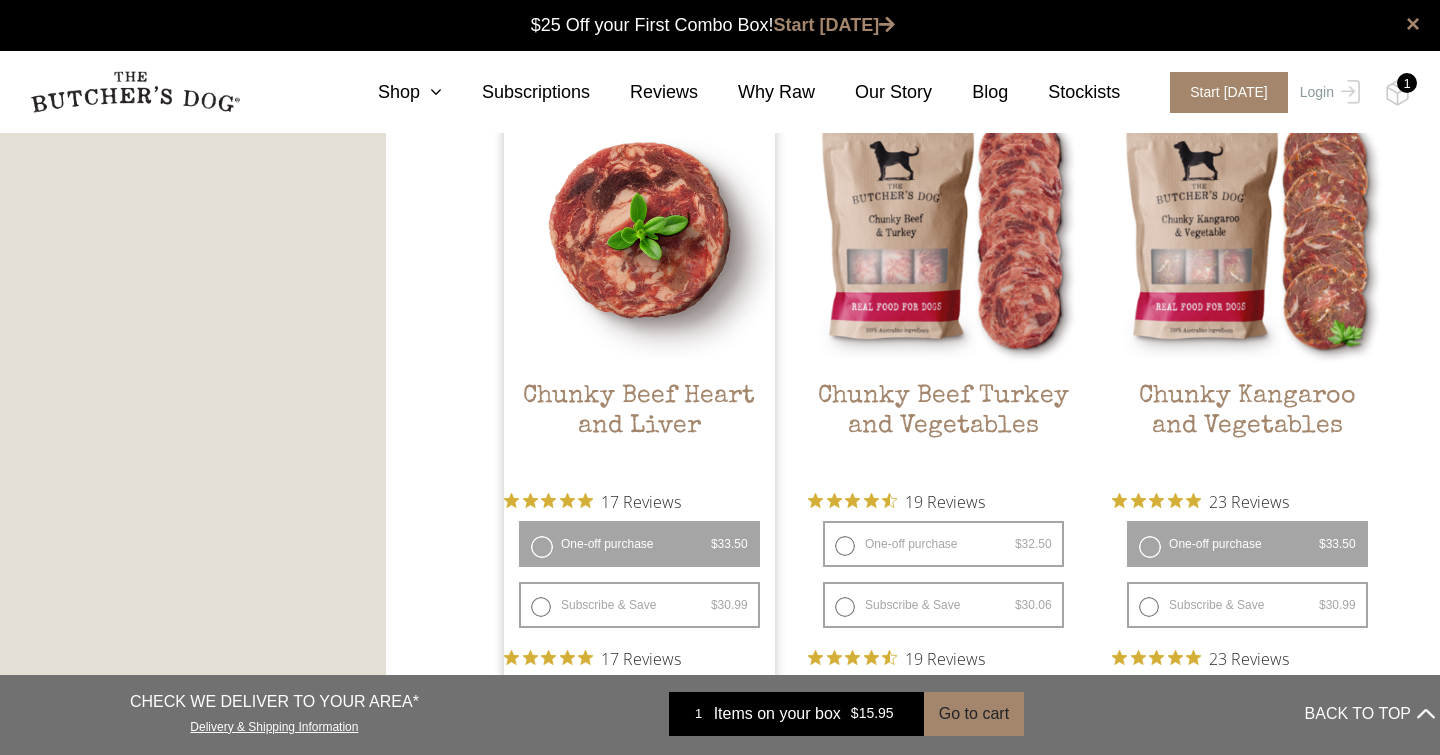 radio on "false" 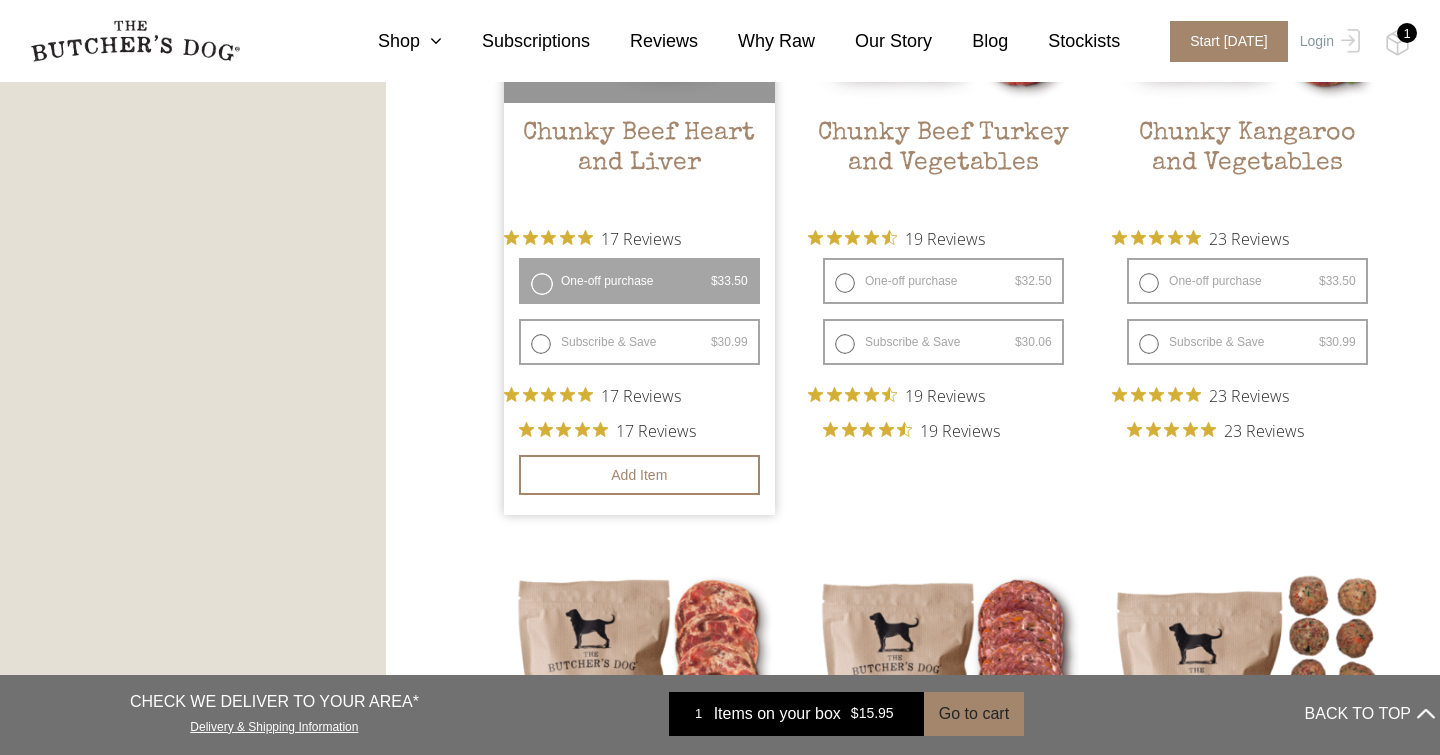 scroll, scrollTop: 1479, scrollLeft: 0, axis: vertical 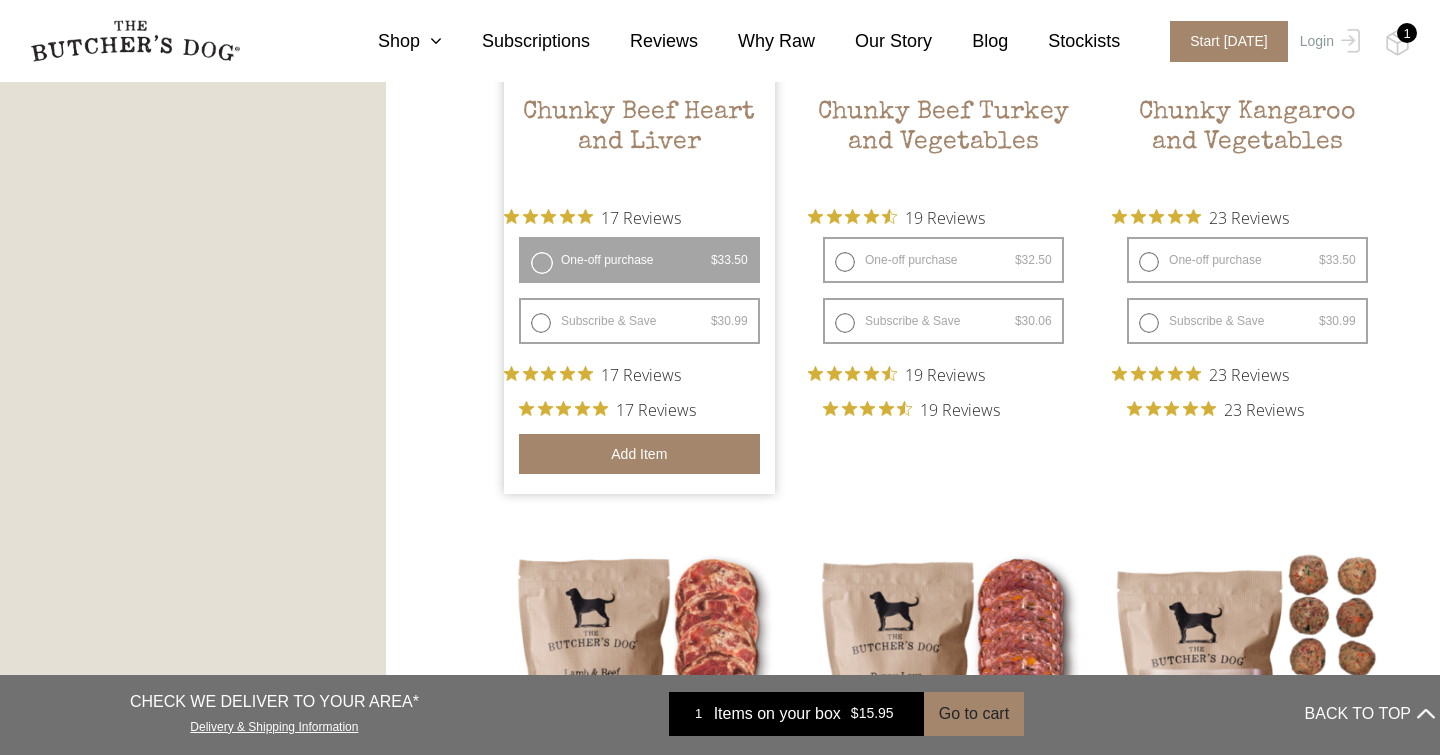click on "Add item" at bounding box center [639, 454] 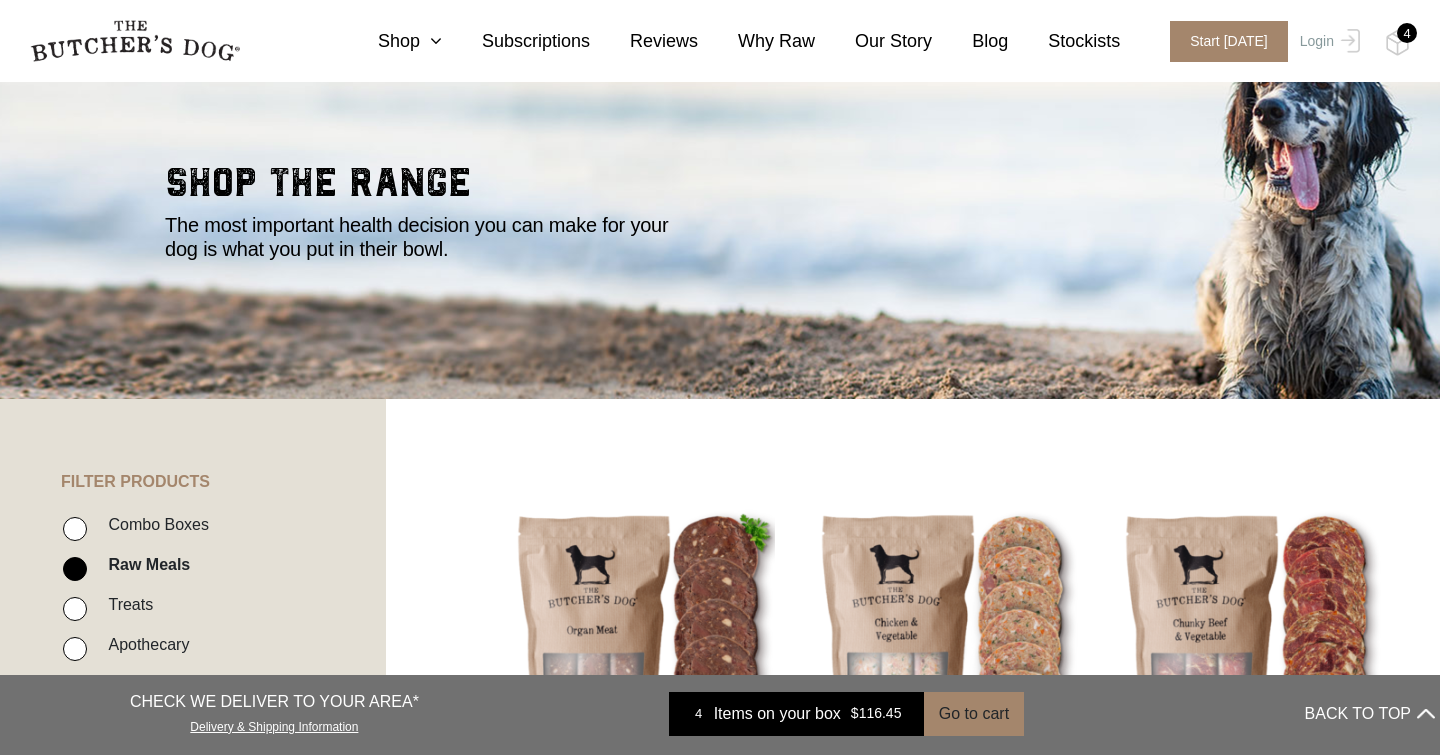 scroll, scrollTop: 0, scrollLeft: 0, axis: both 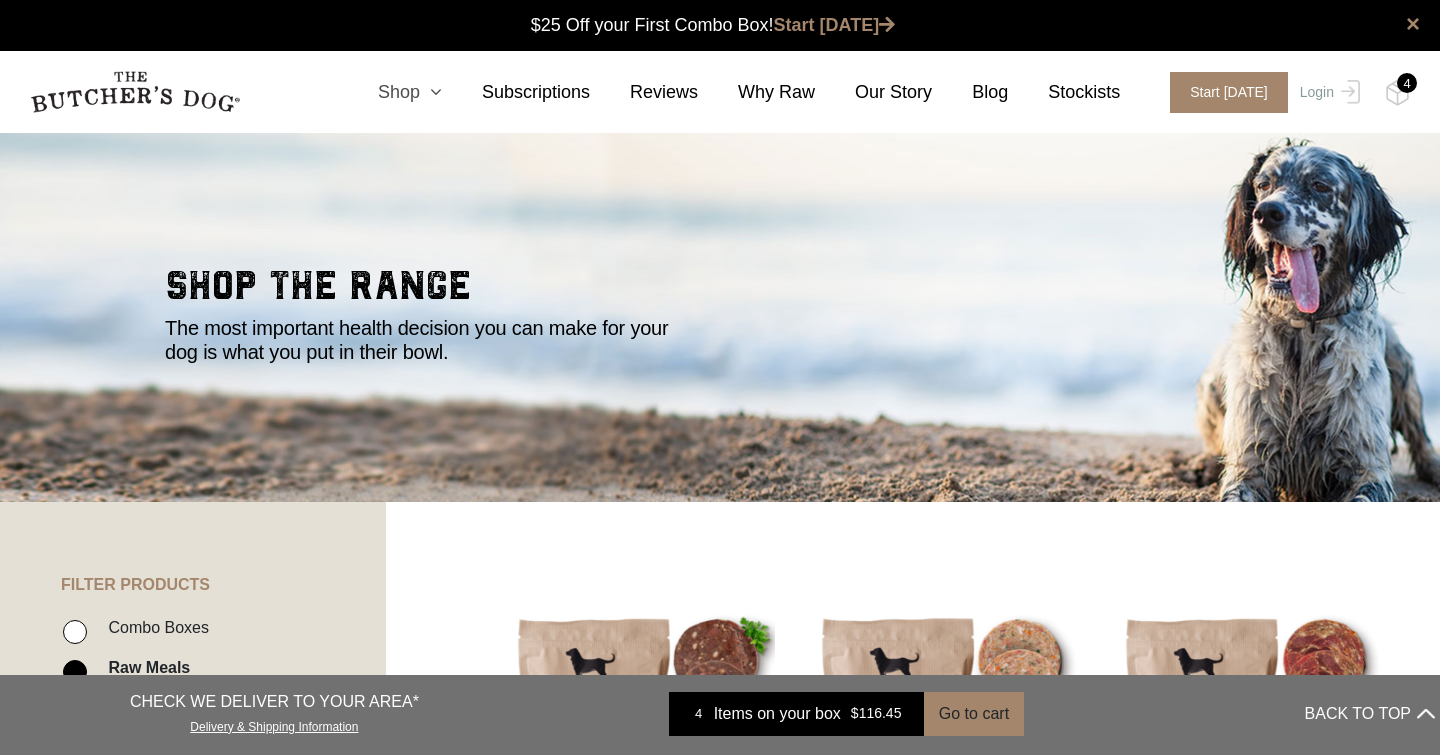 click at bounding box center [431, 92] 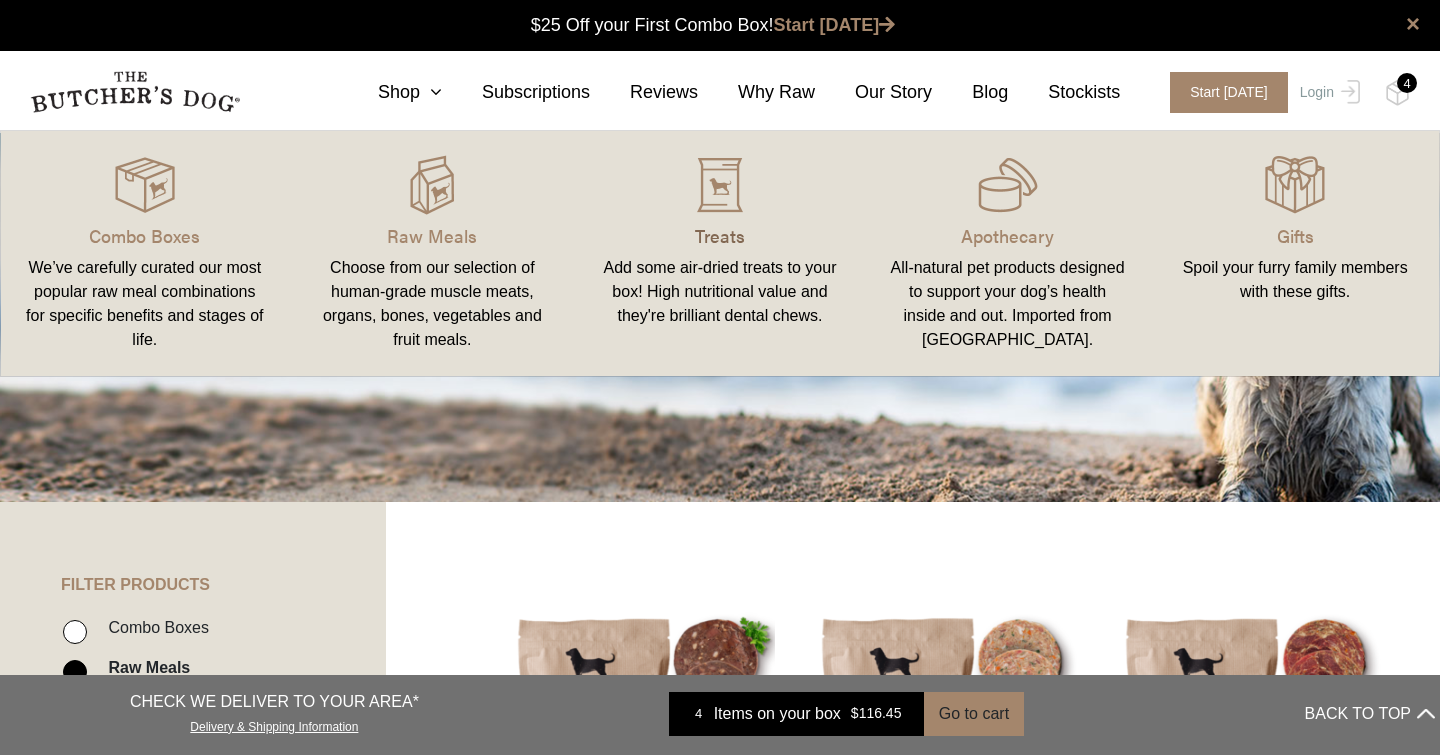 click on "Treats" at bounding box center (720, 235) 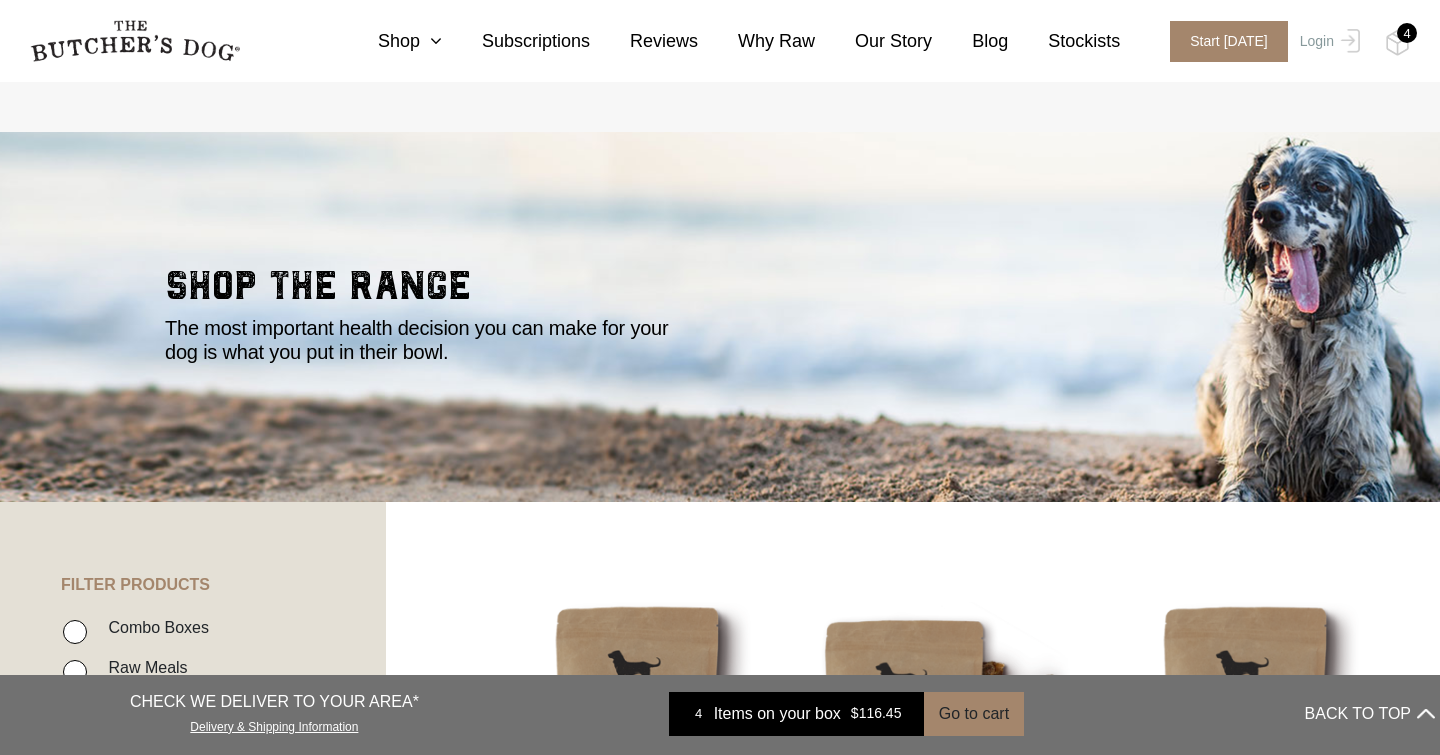scroll, scrollTop: 607, scrollLeft: 0, axis: vertical 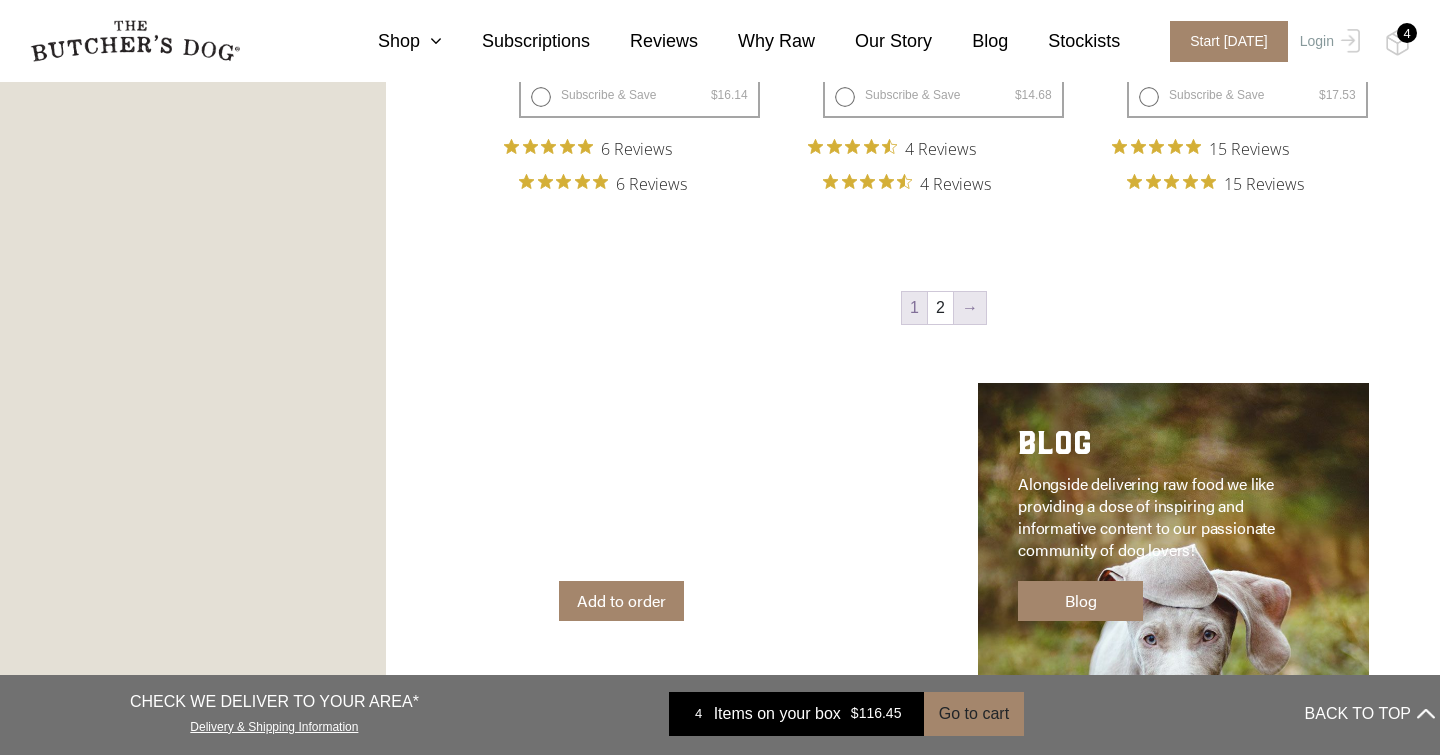 click on "→" at bounding box center [970, 308] 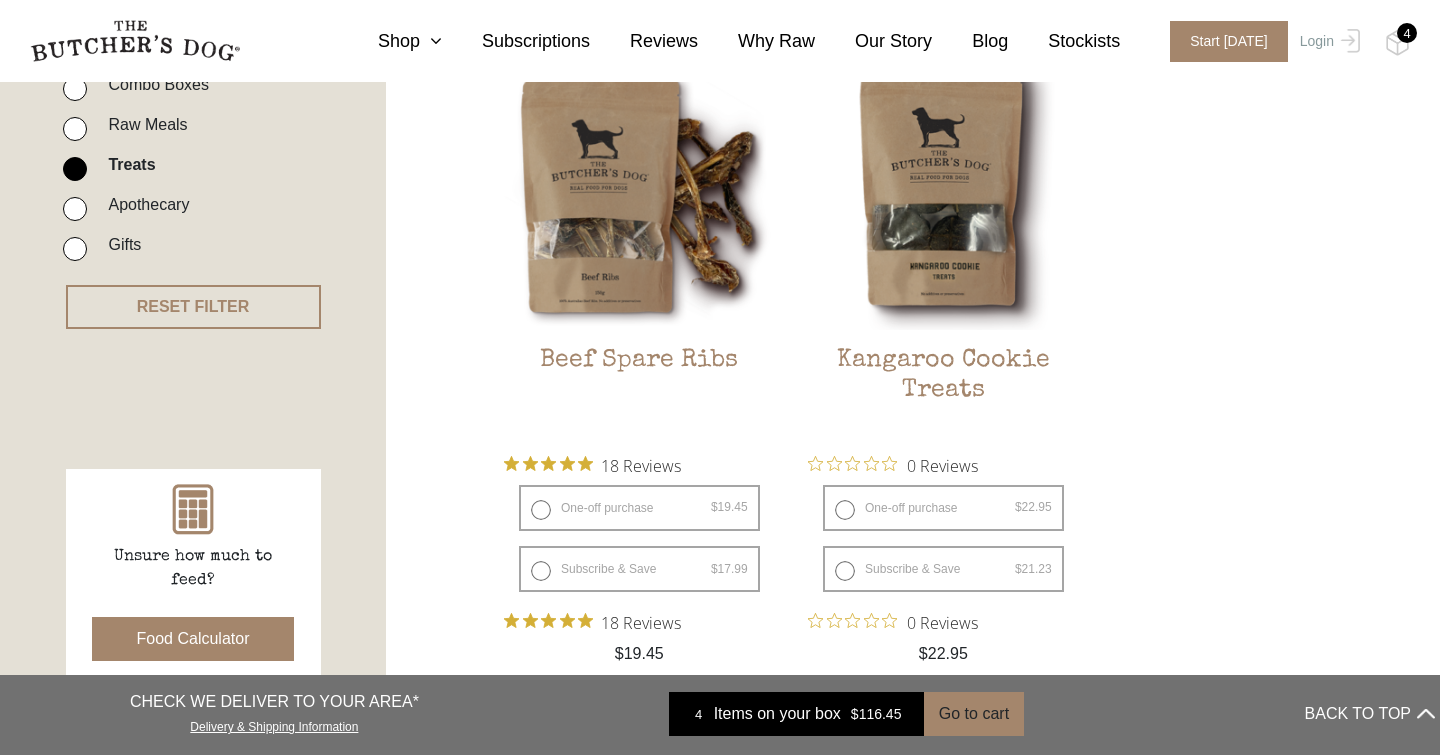 scroll, scrollTop: 0, scrollLeft: 0, axis: both 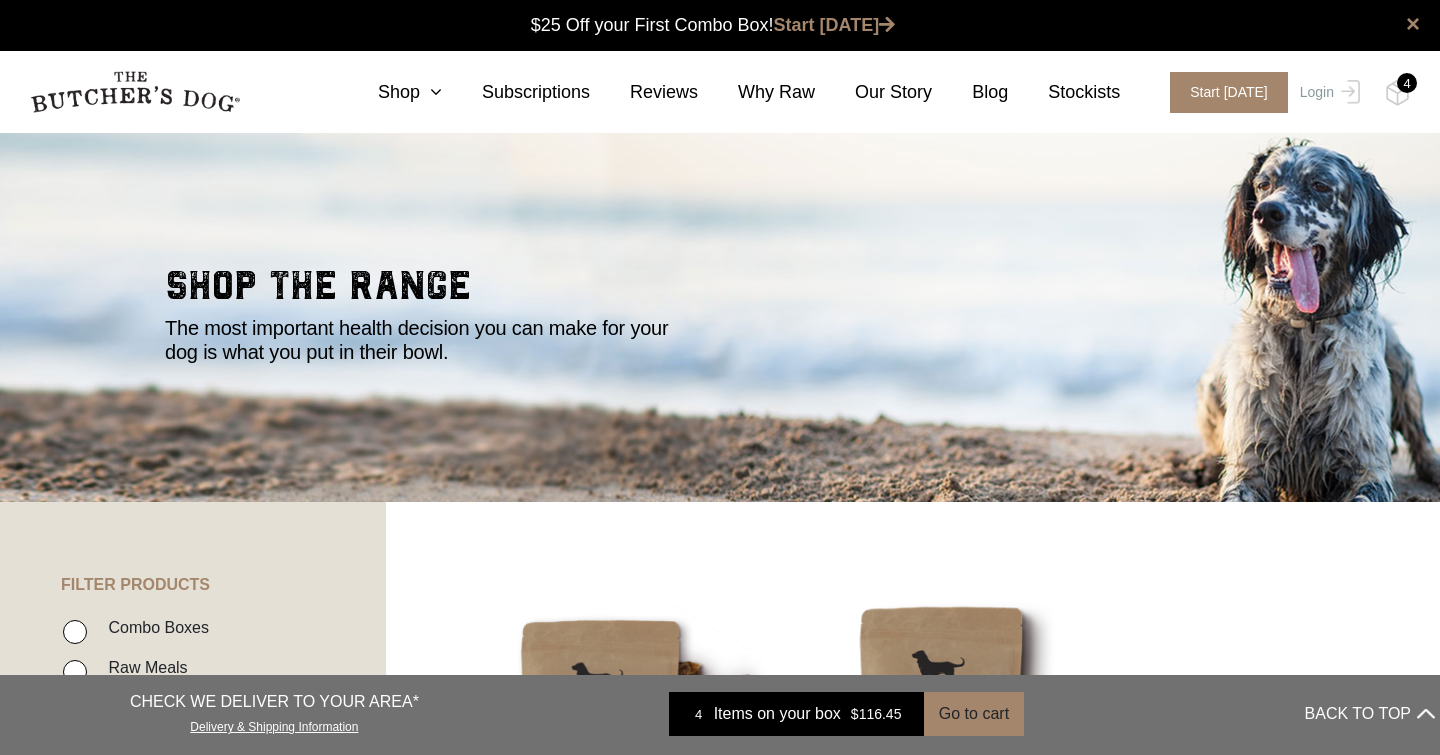 click on "4" at bounding box center (1407, 83) 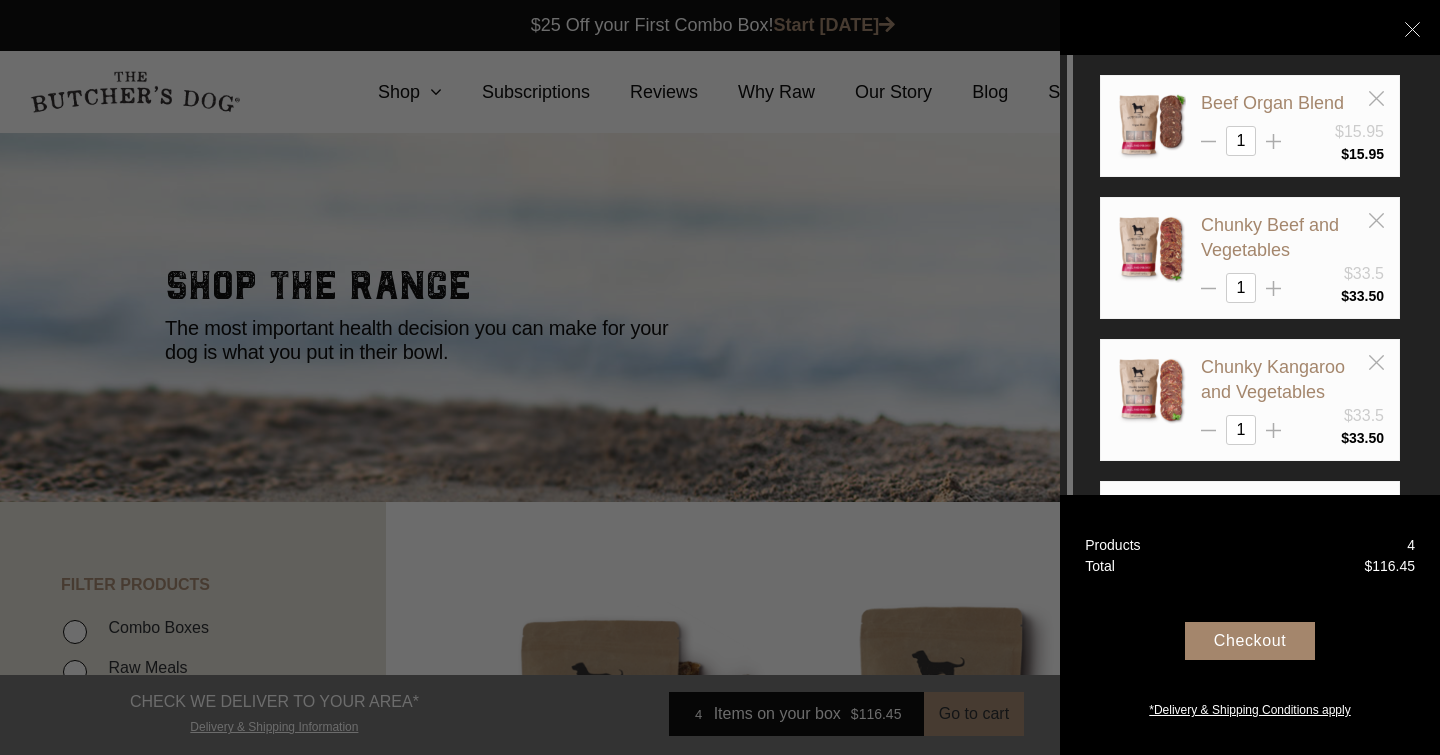 scroll, scrollTop: 132, scrollLeft: 0, axis: vertical 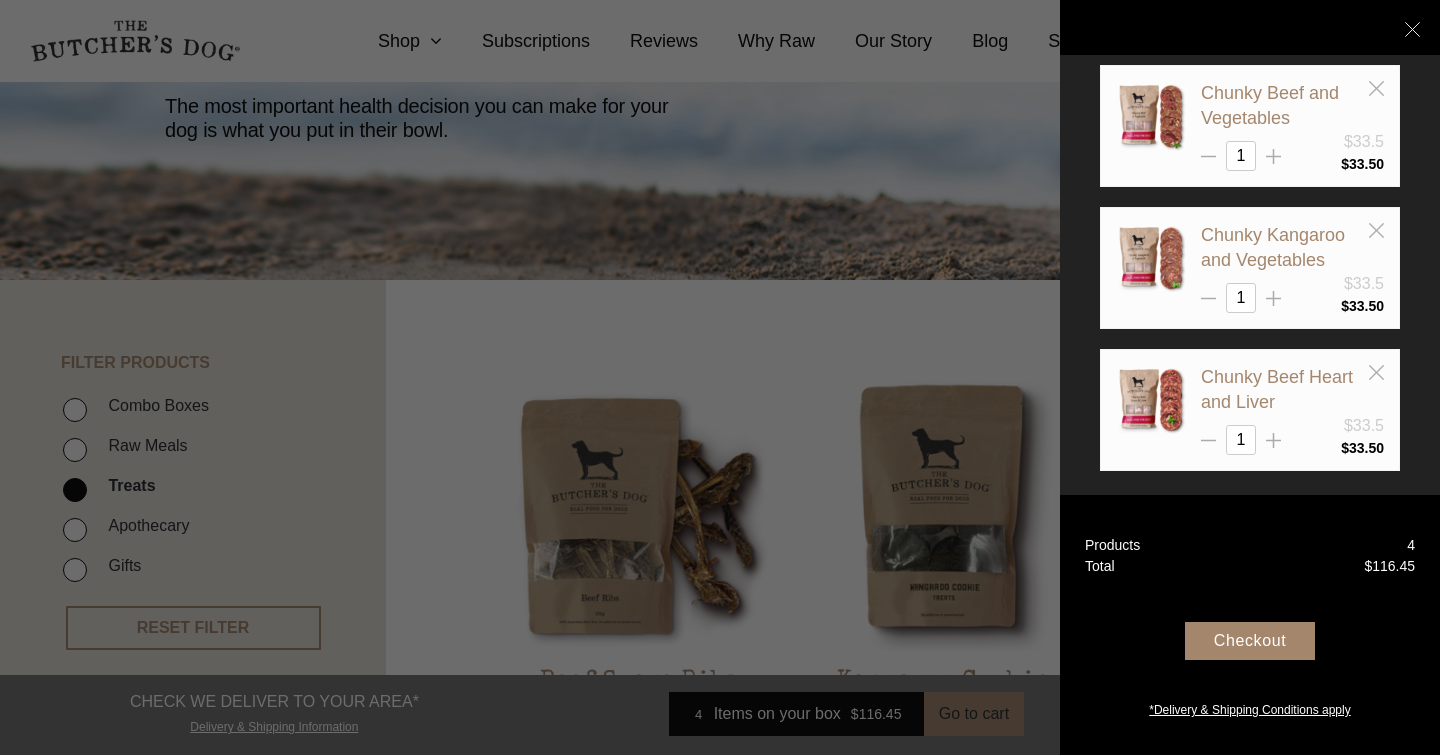 click on "Checkout" at bounding box center [1250, 641] 